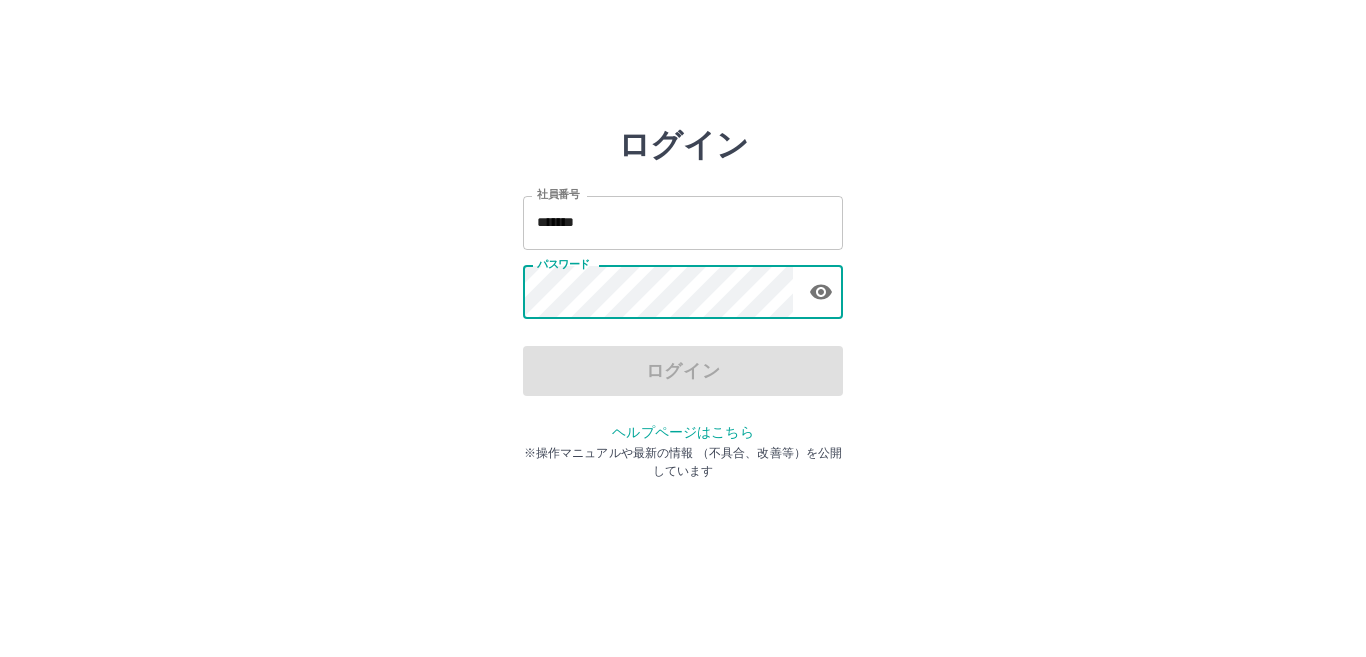scroll, scrollTop: 0, scrollLeft: 0, axis: both 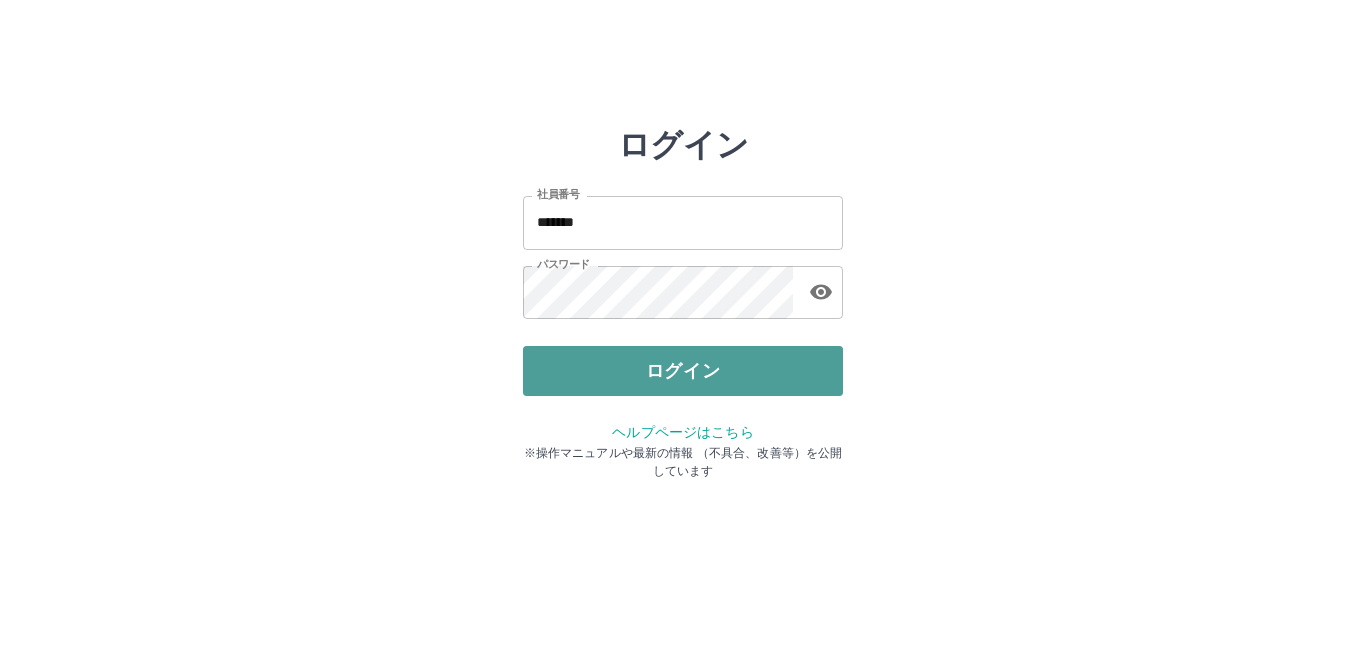 click on "ログイン" at bounding box center (683, 371) 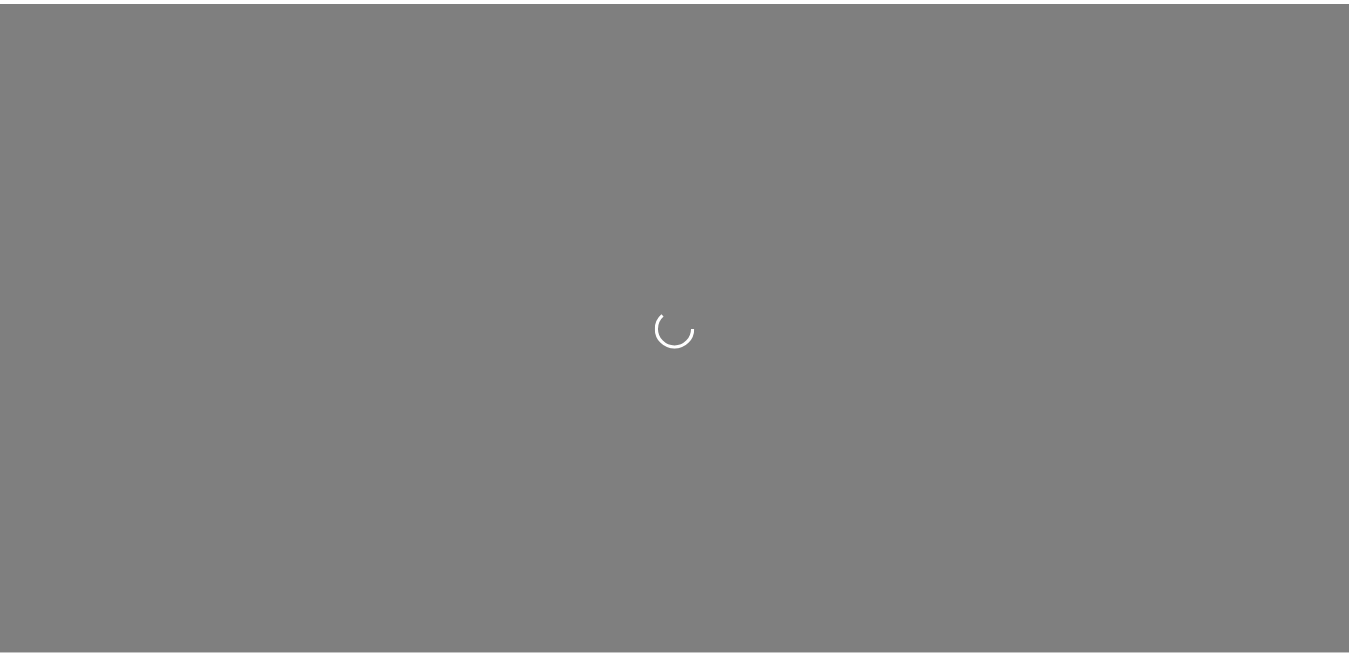 scroll, scrollTop: 0, scrollLeft: 0, axis: both 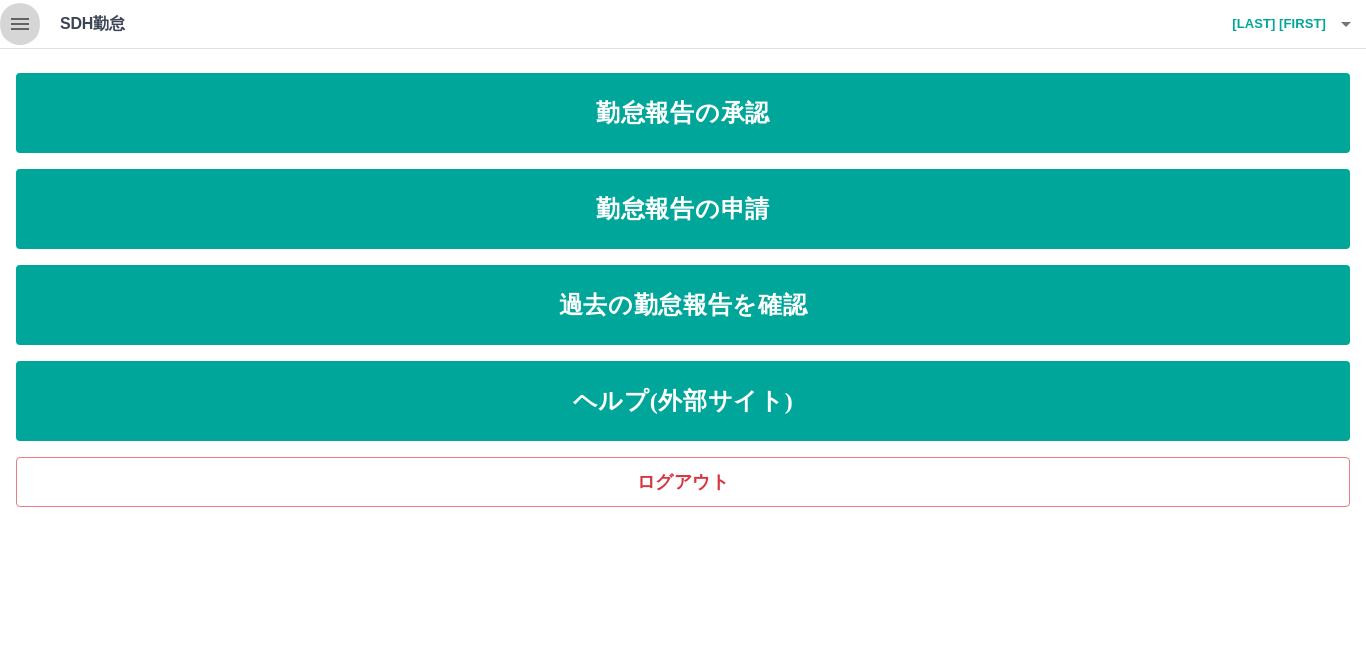 click 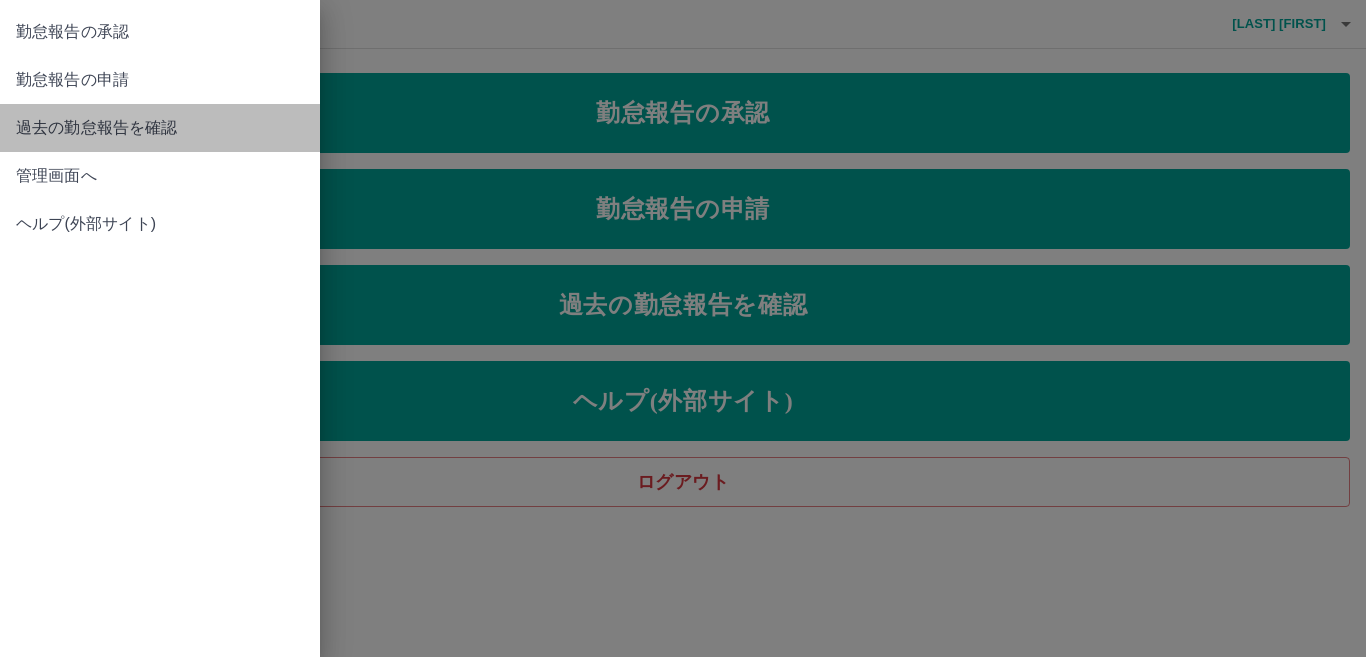 click on "過去の勤怠報告を確認" at bounding box center [160, 128] 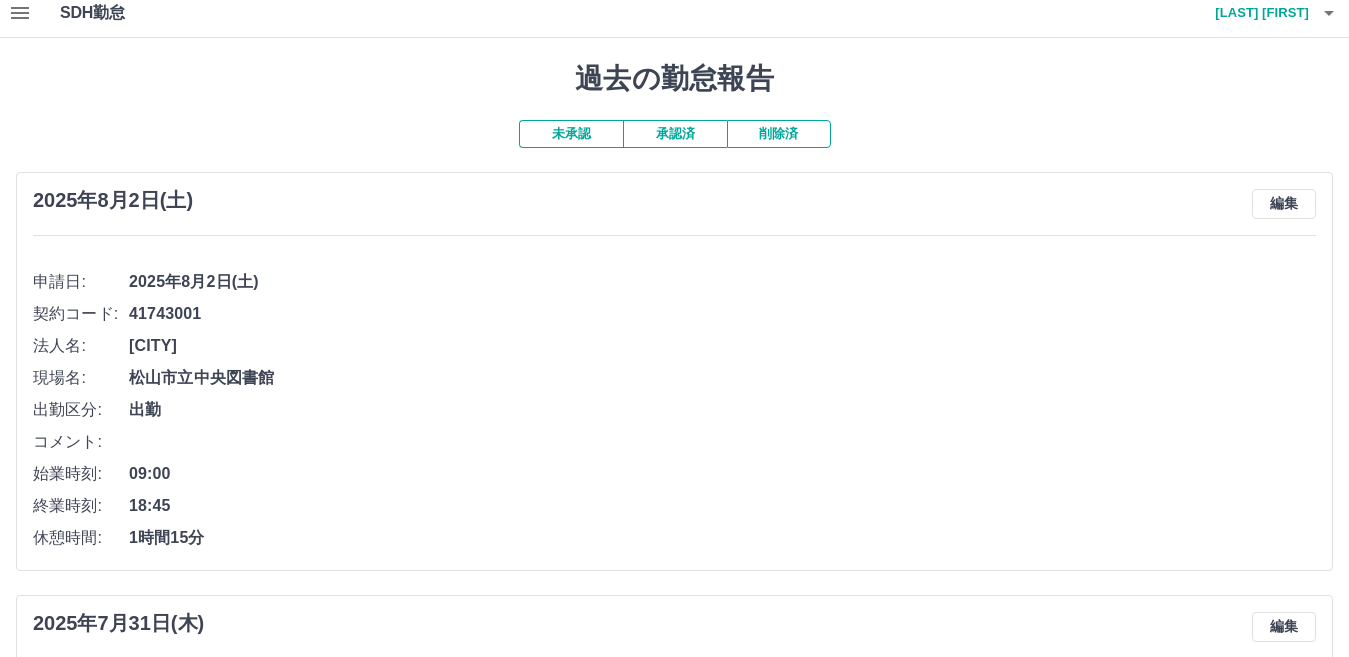 scroll, scrollTop: 0, scrollLeft: 0, axis: both 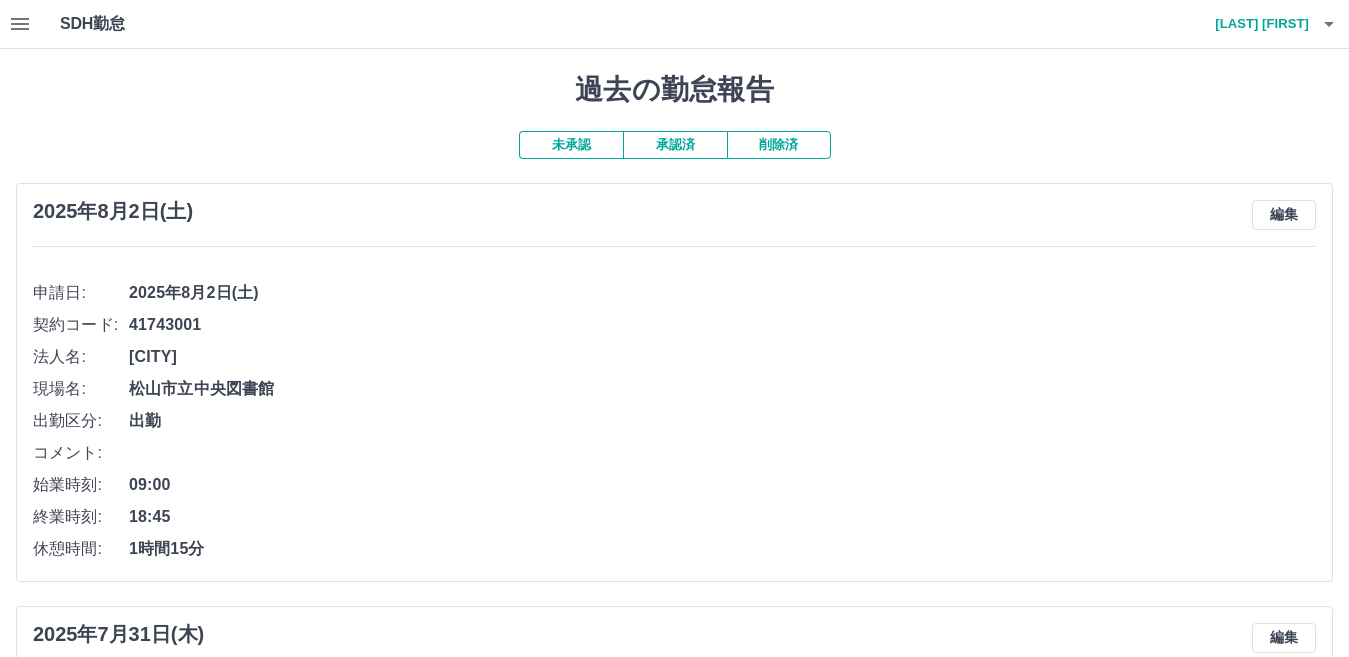 click on "承認済" at bounding box center [675, 145] 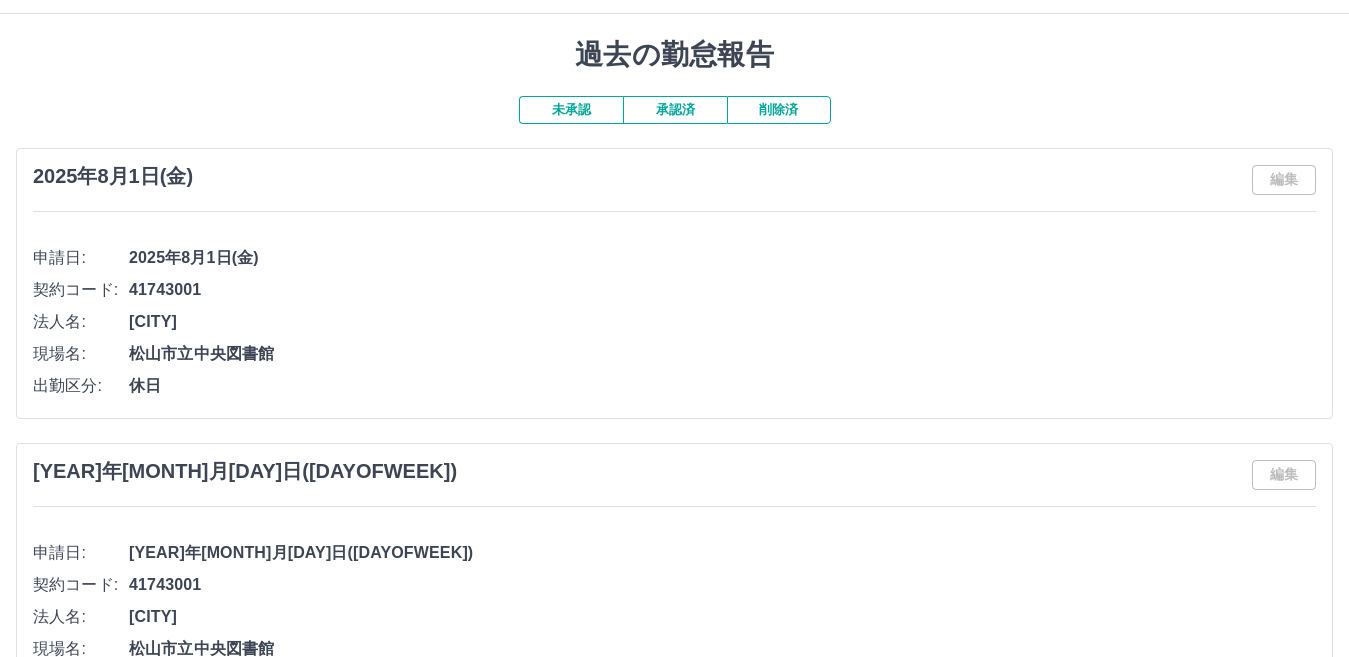 scroll, scrollTop: 0, scrollLeft: 0, axis: both 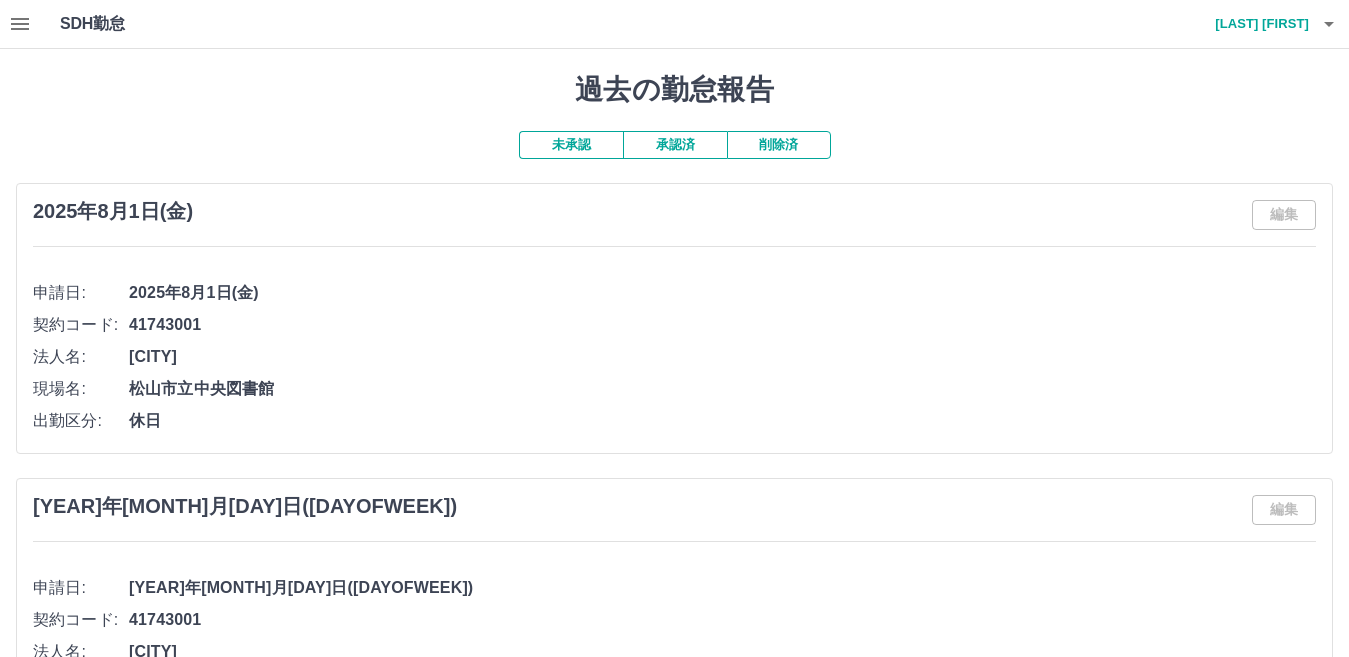 click 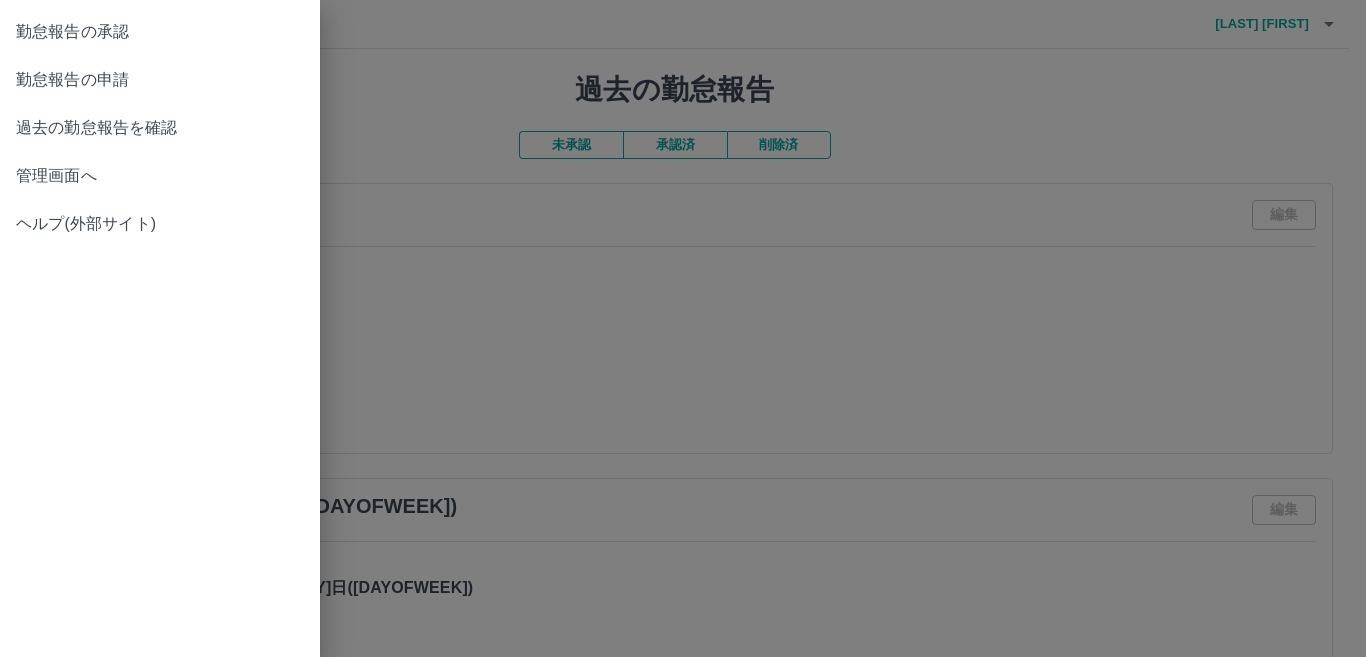 click at bounding box center [683, 328] 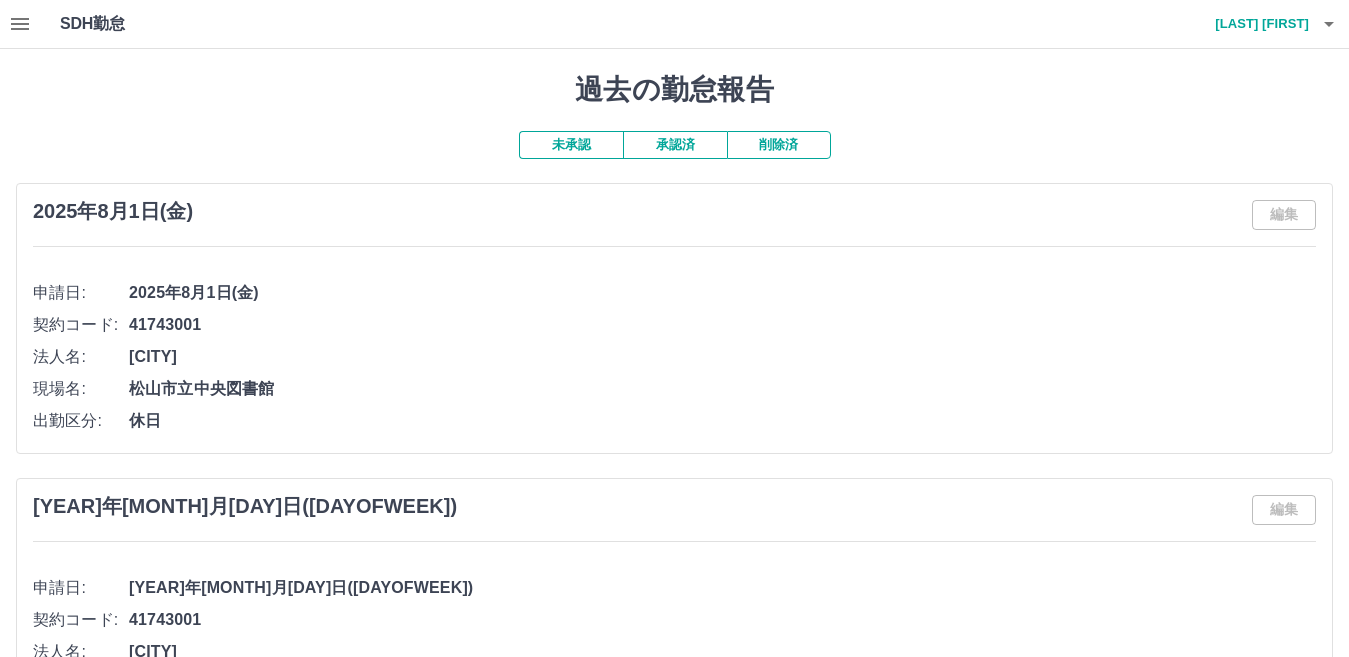 click on "未承認" at bounding box center [571, 145] 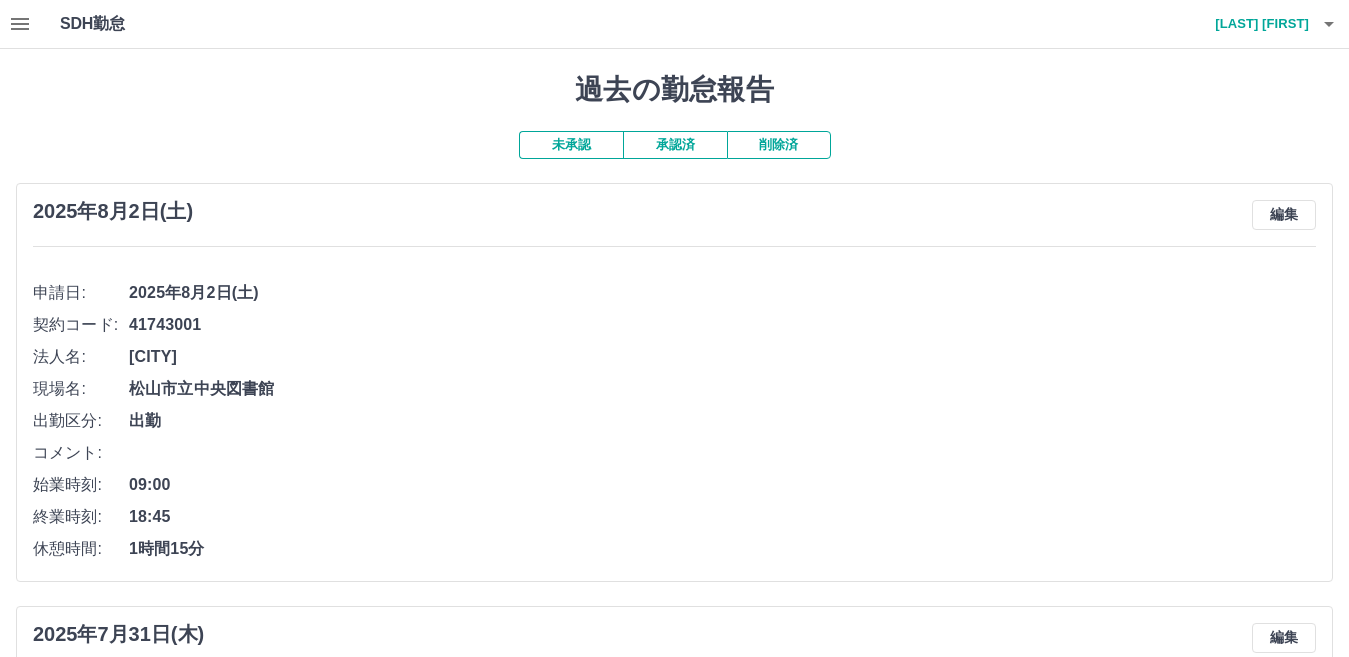 click 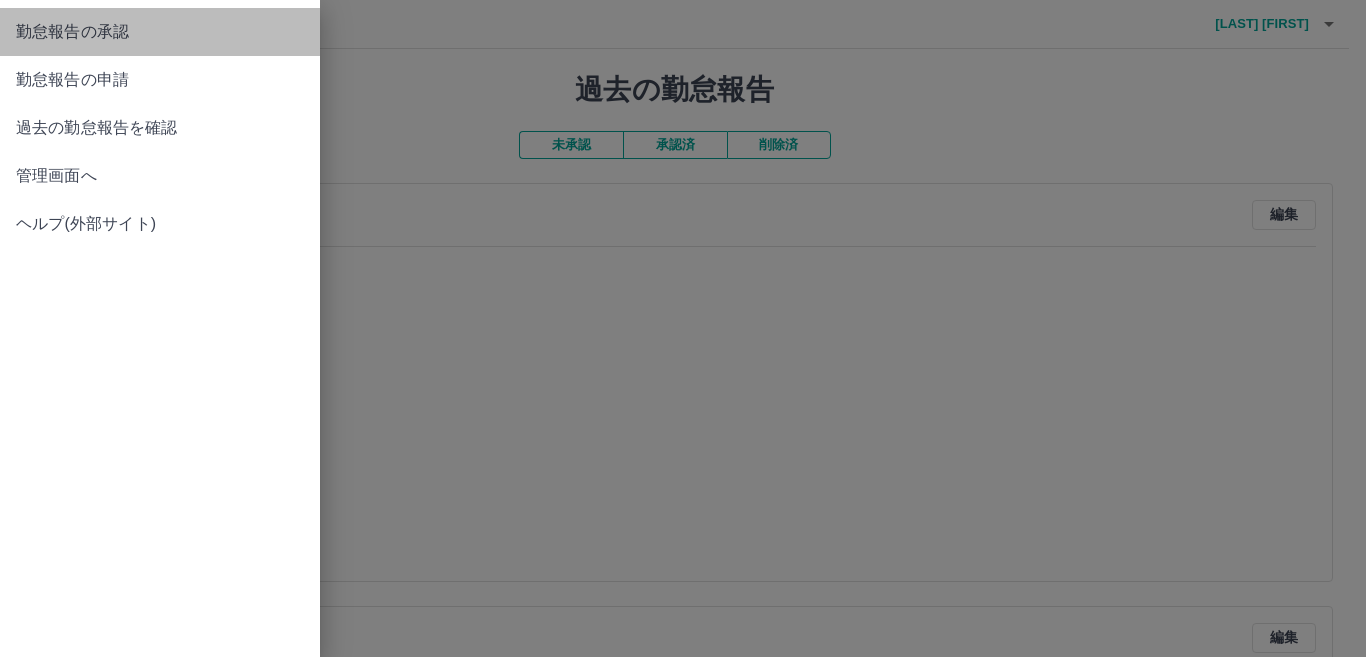 click on "勤怠報告の承認" at bounding box center [160, 32] 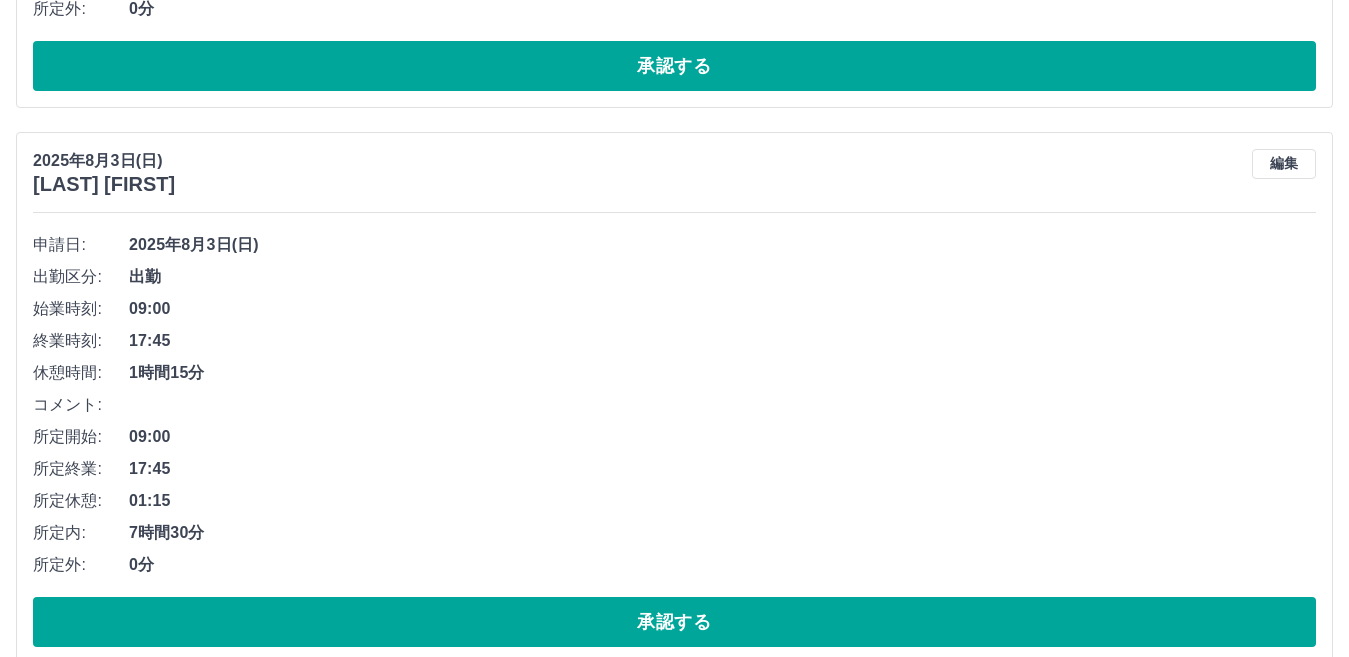 scroll, scrollTop: 9243, scrollLeft: 0, axis: vertical 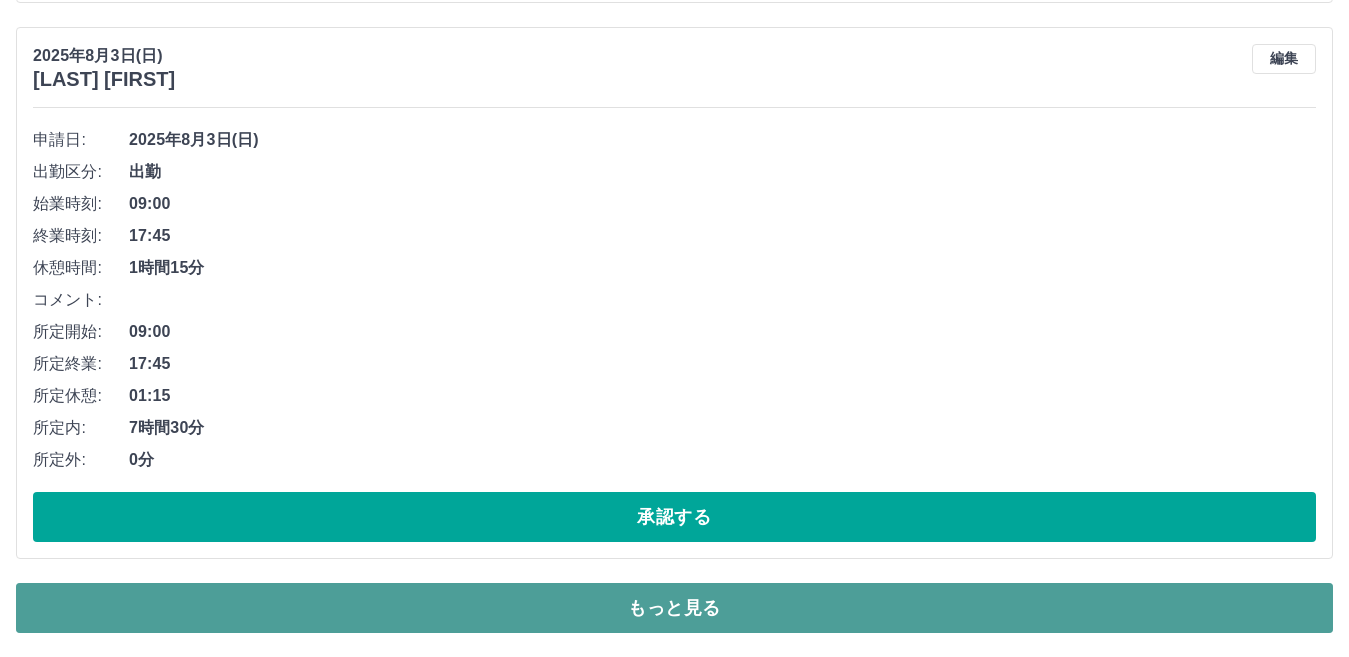 click on "もっと見る" at bounding box center [674, 608] 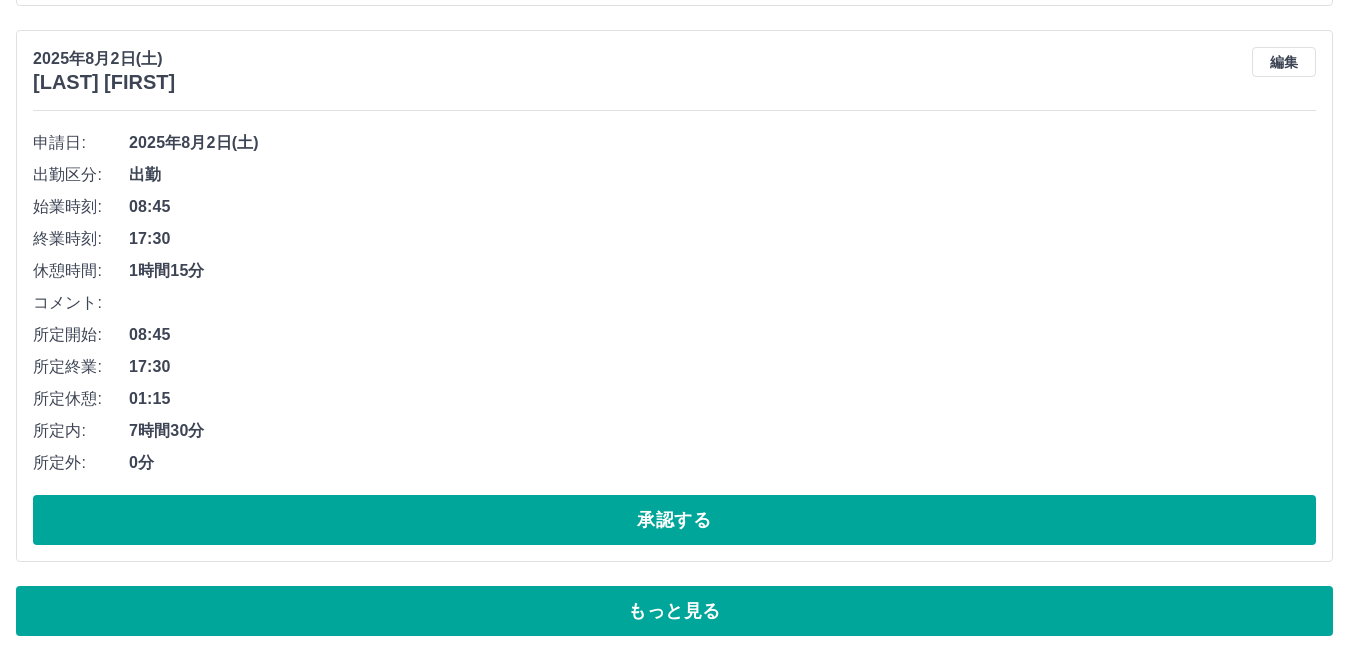 scroll, scrollTop: 21135, scrollLeft: 0, axis: vertical 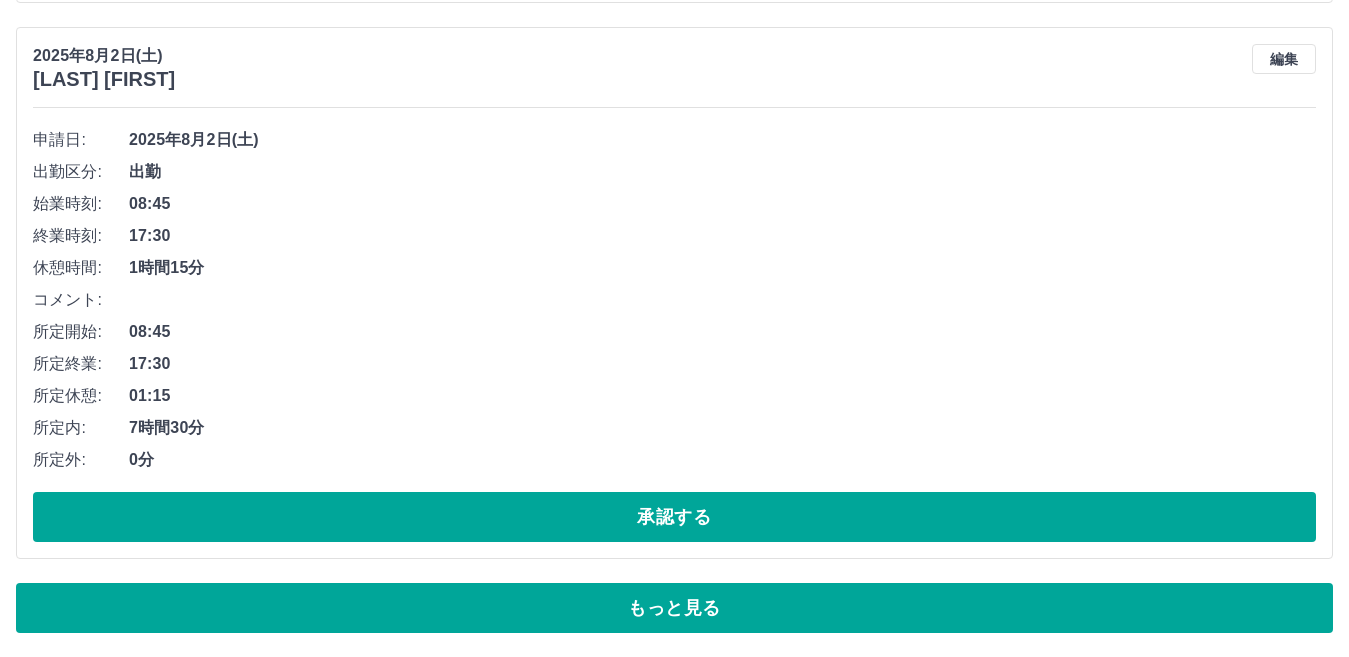 click on "もっと見る" at bounding box center [674, 608] 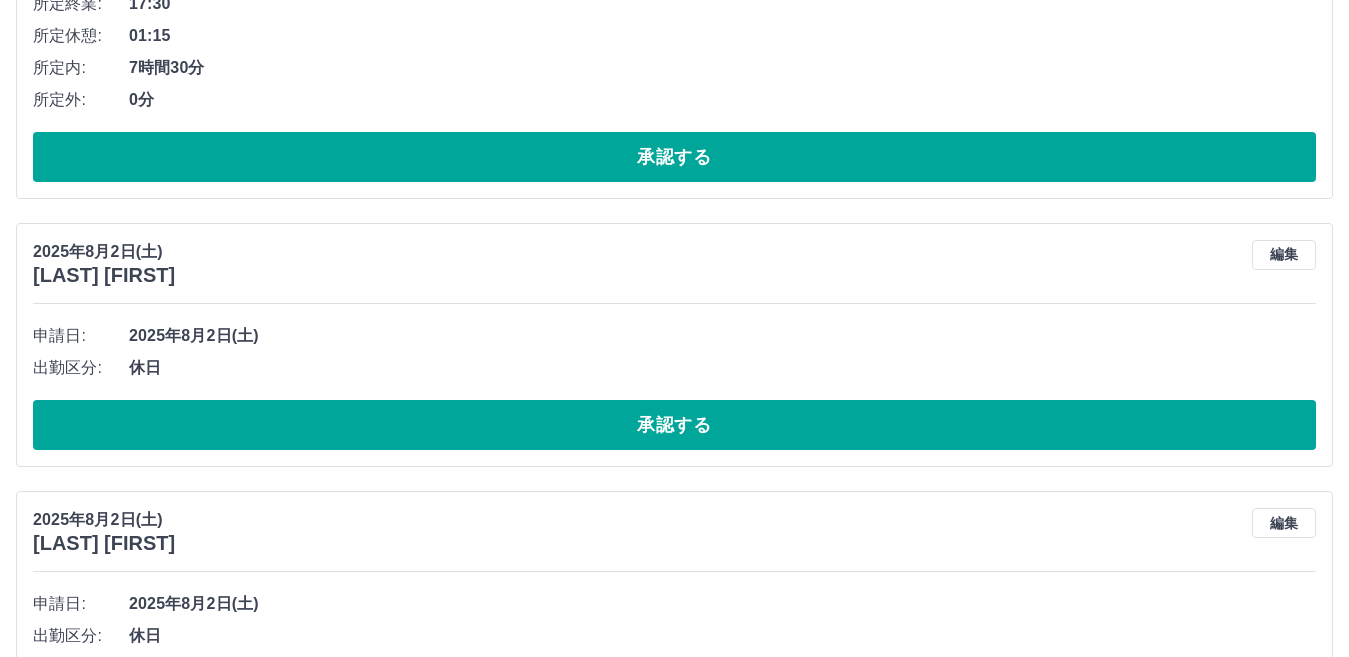 scroll, scrollTop: 34467, scrollLeft: 0, axis: vertical 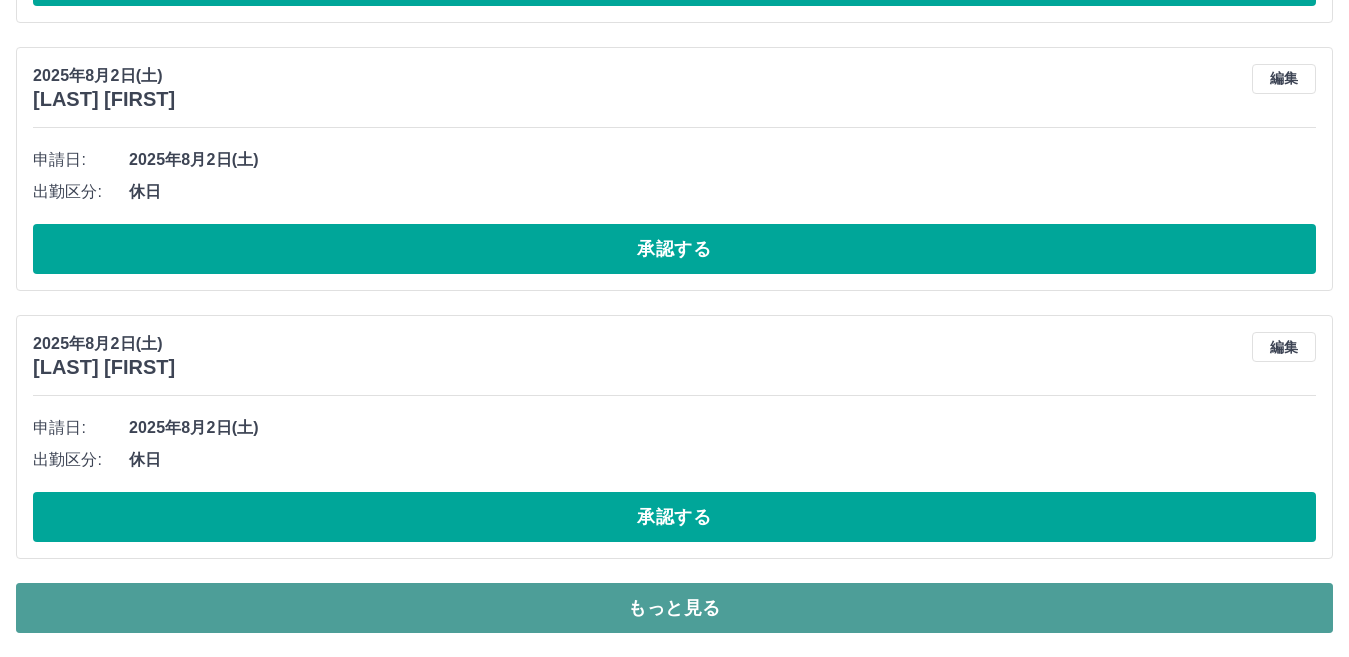 click on "もっと見る" at bounding box center [674, 608] 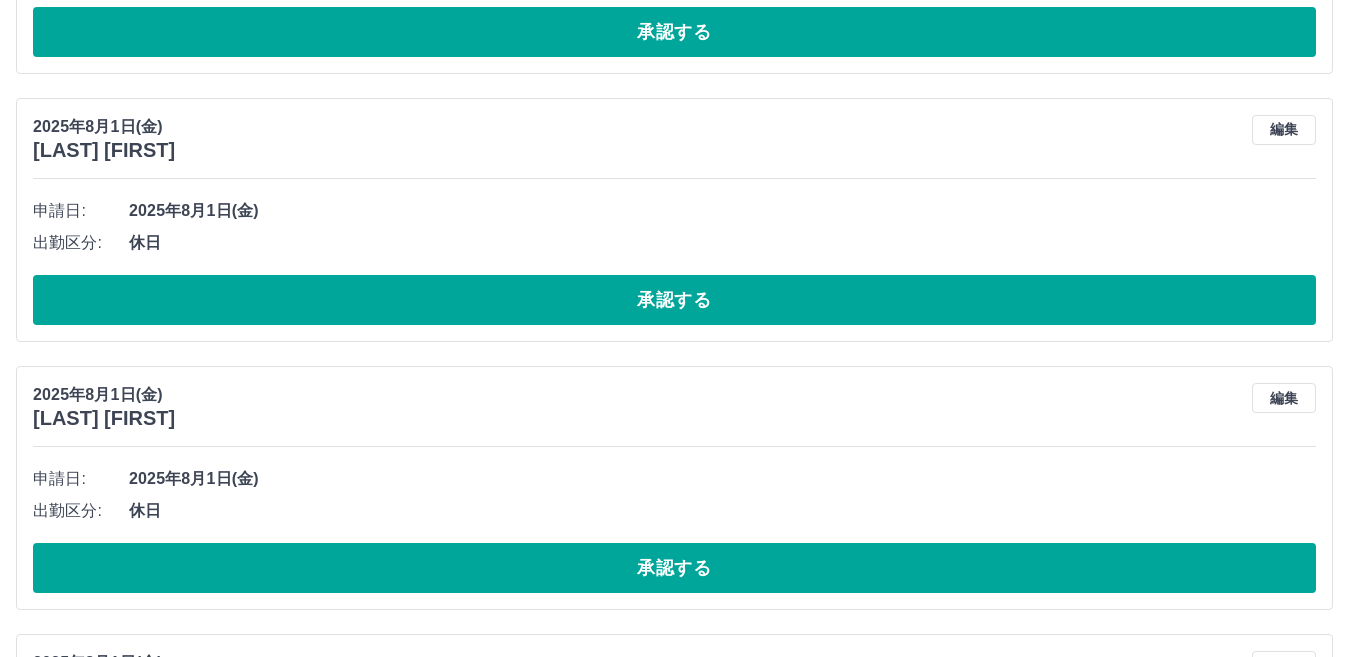 scroll, scrollTop: 38267, scrollLeft: 0, axis: vertical 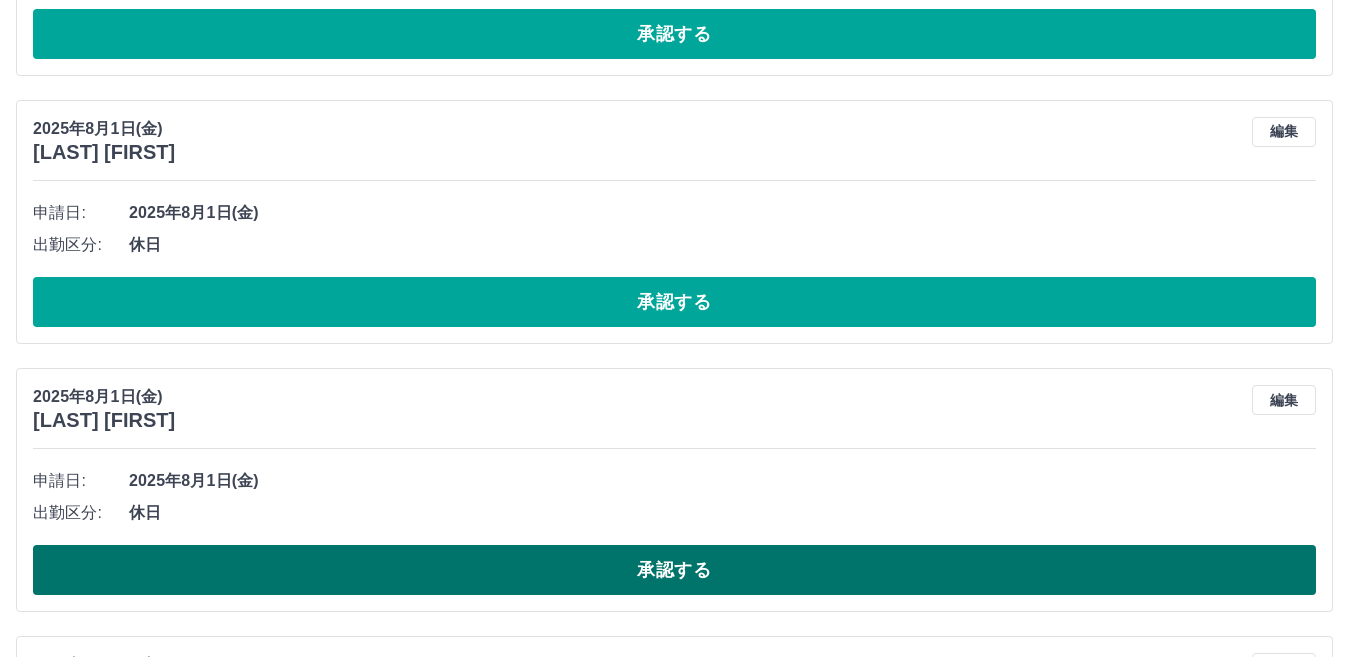 click on "承認する" at bounding box center [674, 570] 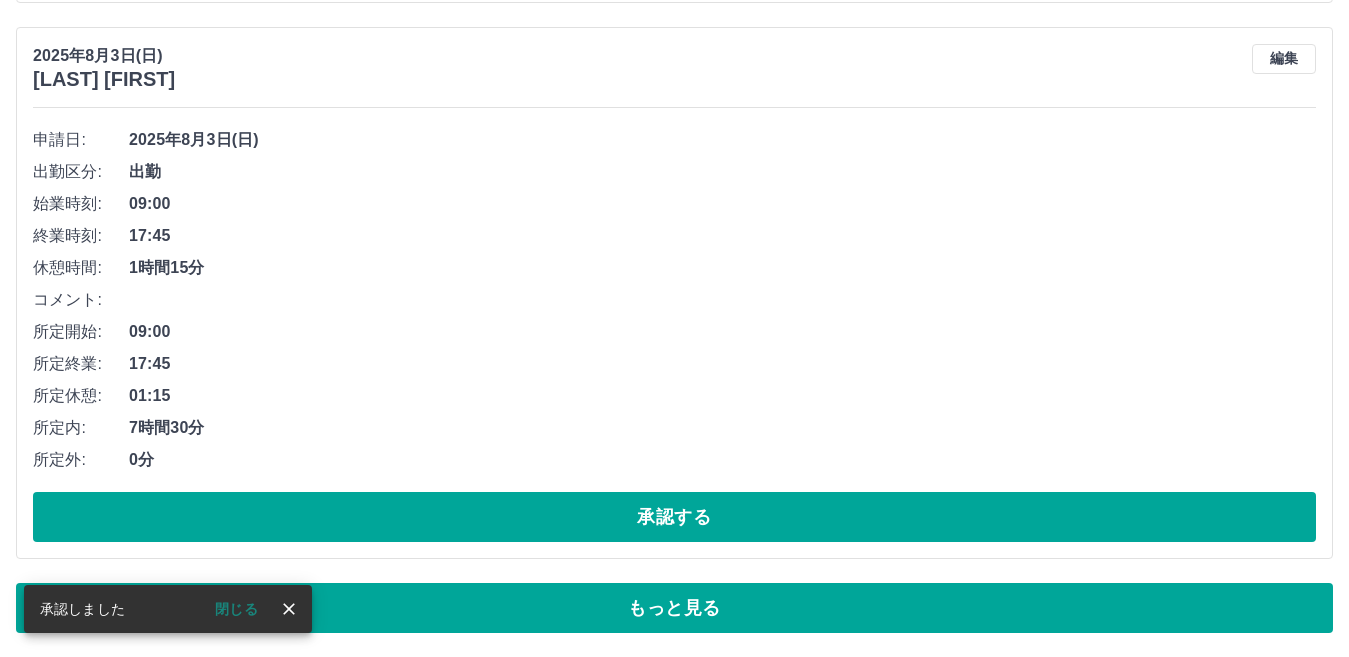scroll, scrollTop: 9243, scrollLeft: 0, axis: vertical 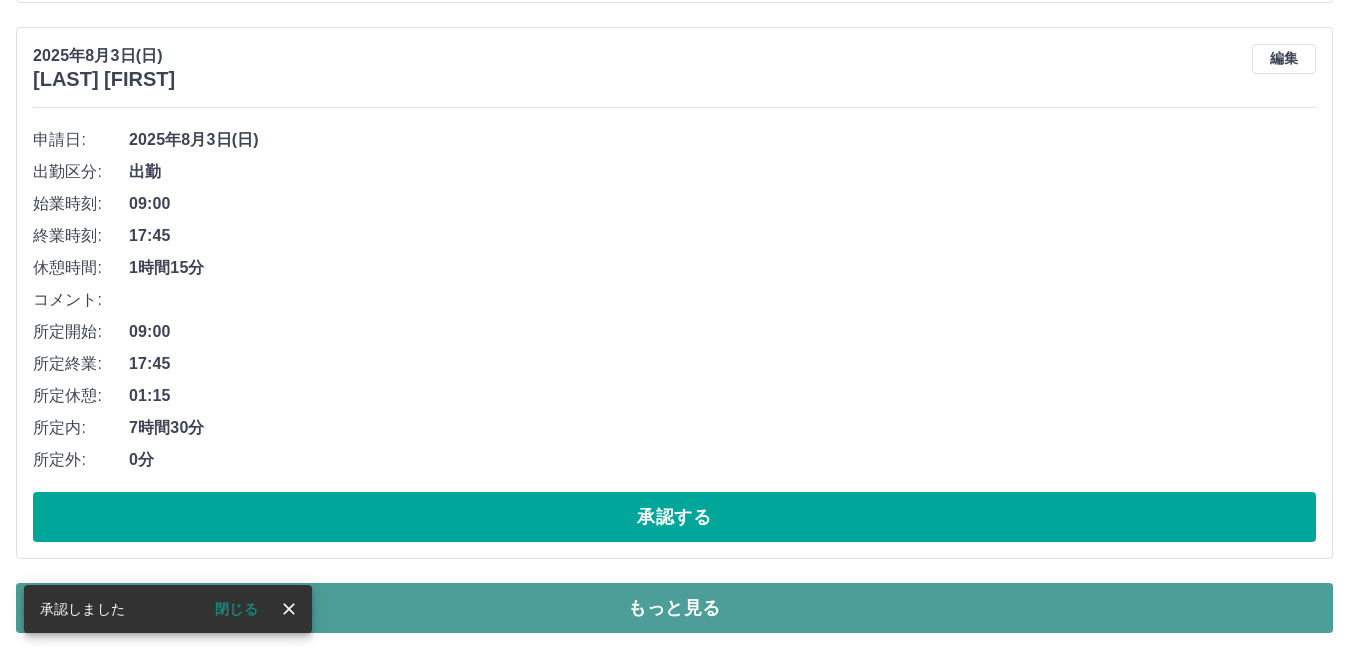 click on "もっと見る" at bounding box center (674, 608) 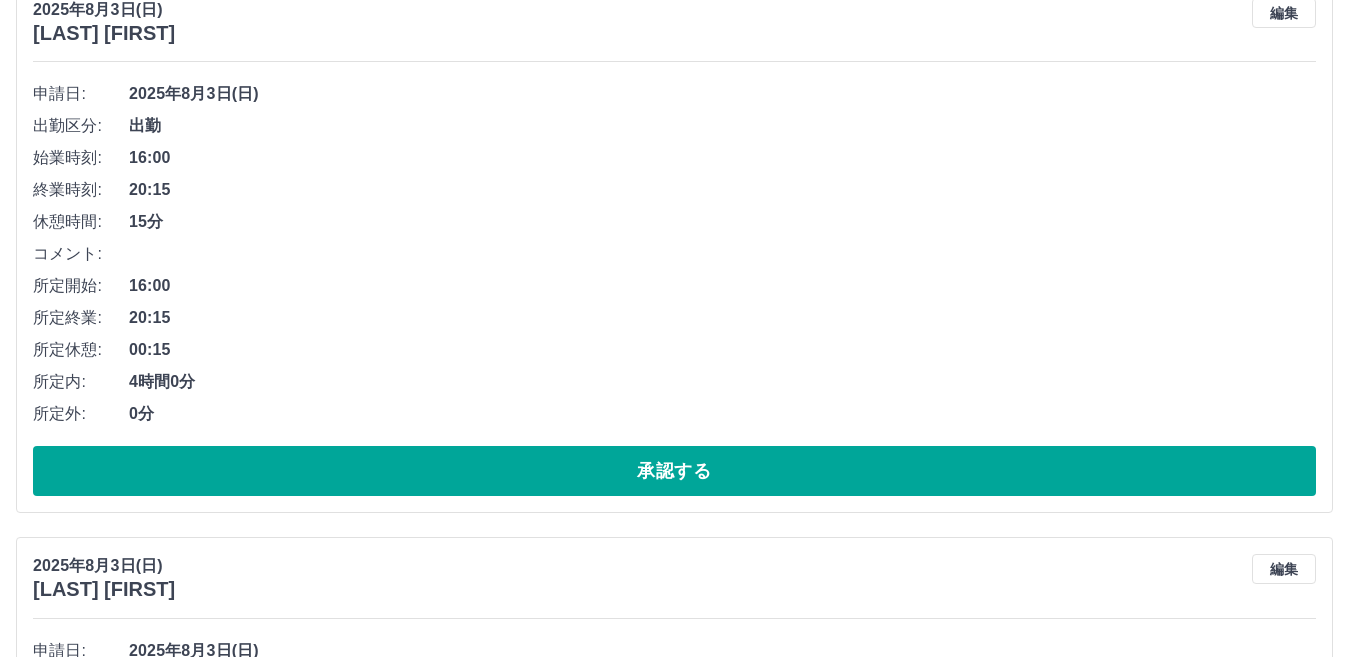 scroll, scrollTop: 9268, scrollLeft: 0, axis: vertical 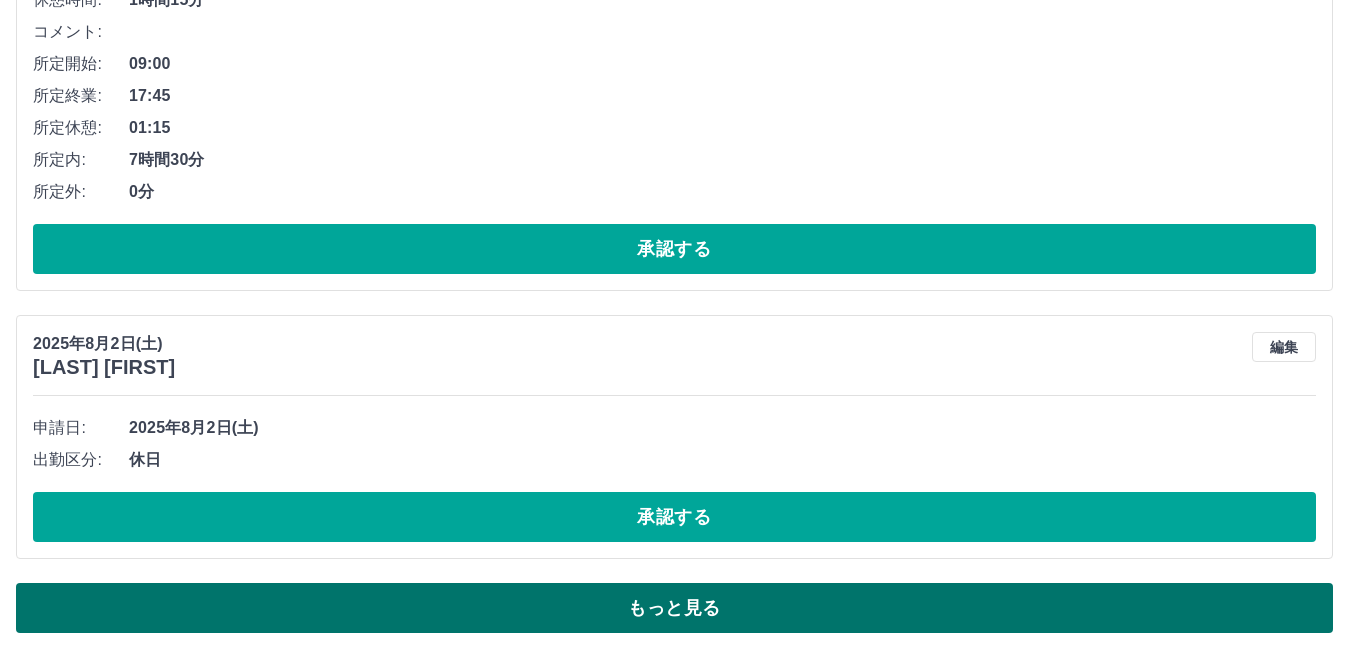 click on "もっと見る" at bounding box center [674, 608] 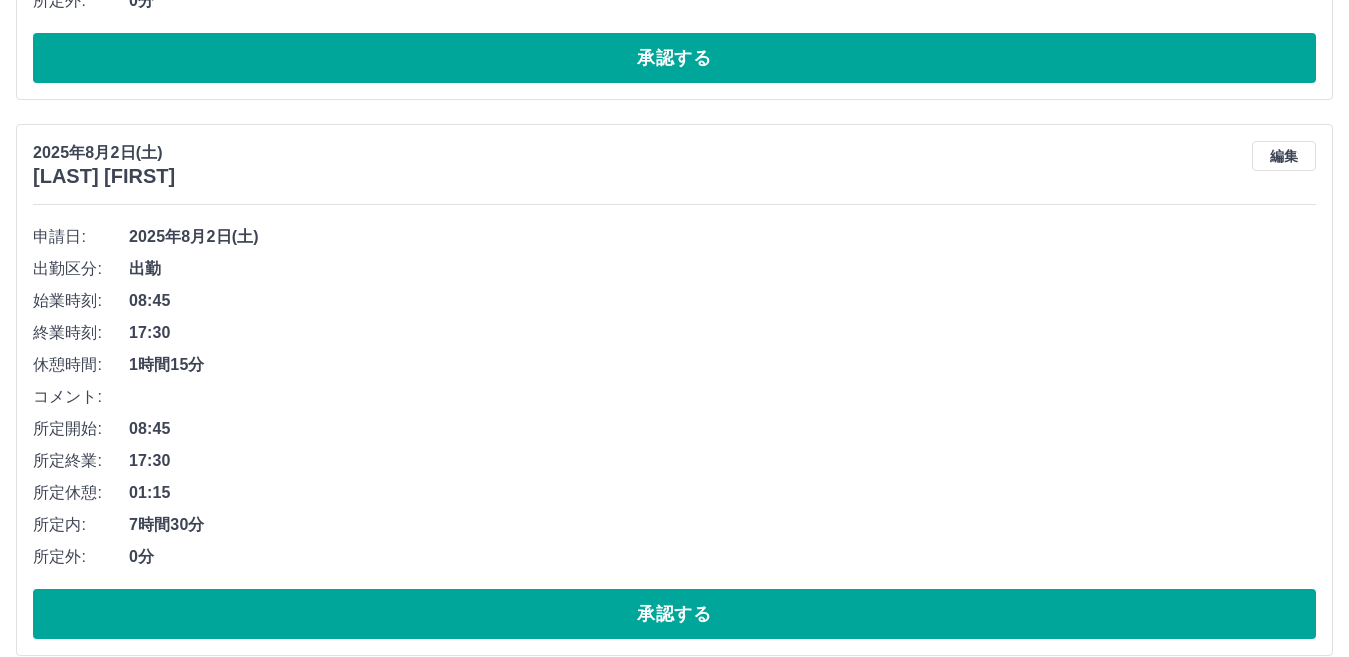 scroll, scrollTop: 34755, scrollLeft: 0, axis: vertical 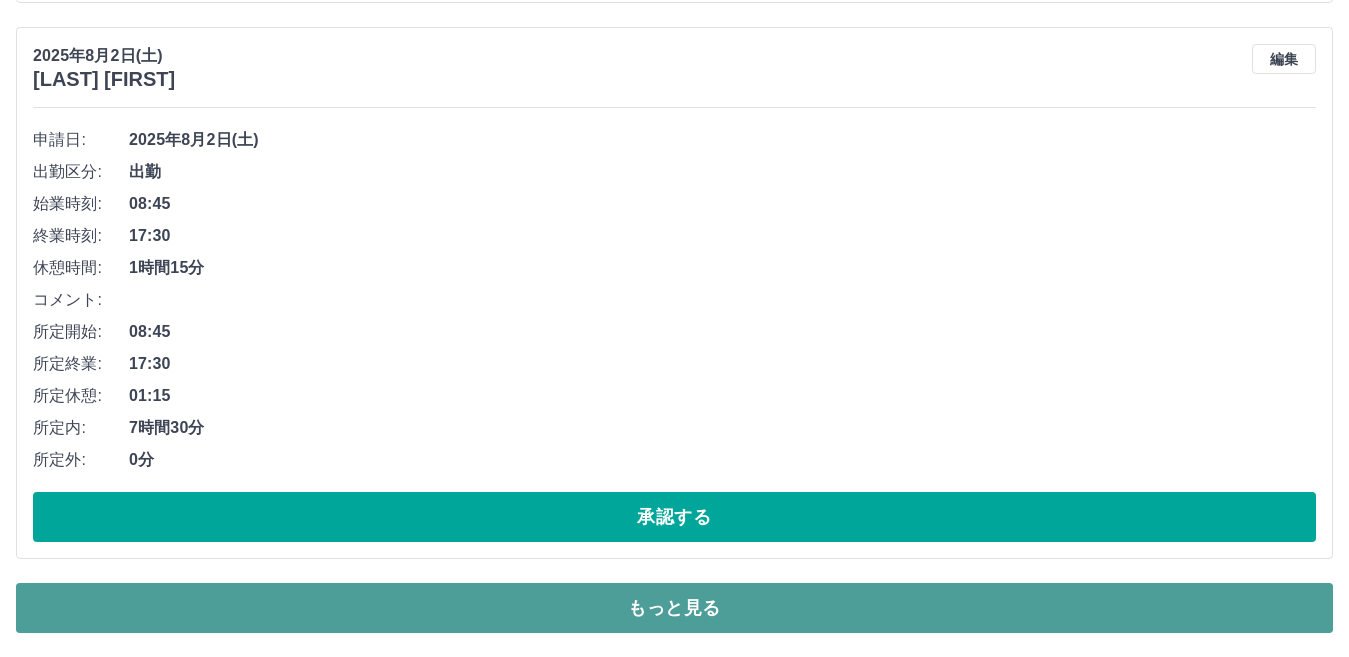 click on "もっと見る" at bounding box center [674, 608] 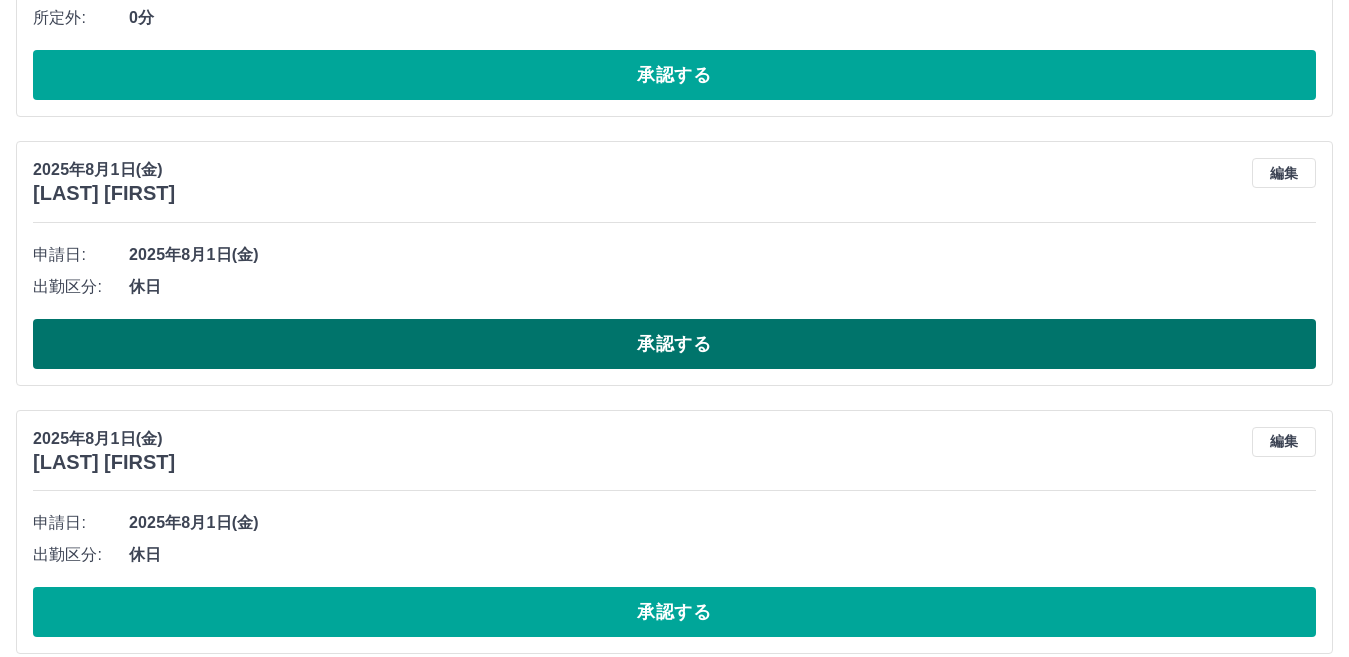scroll, scrollTop: 39055, scrollLeft: 0, axis: vertical 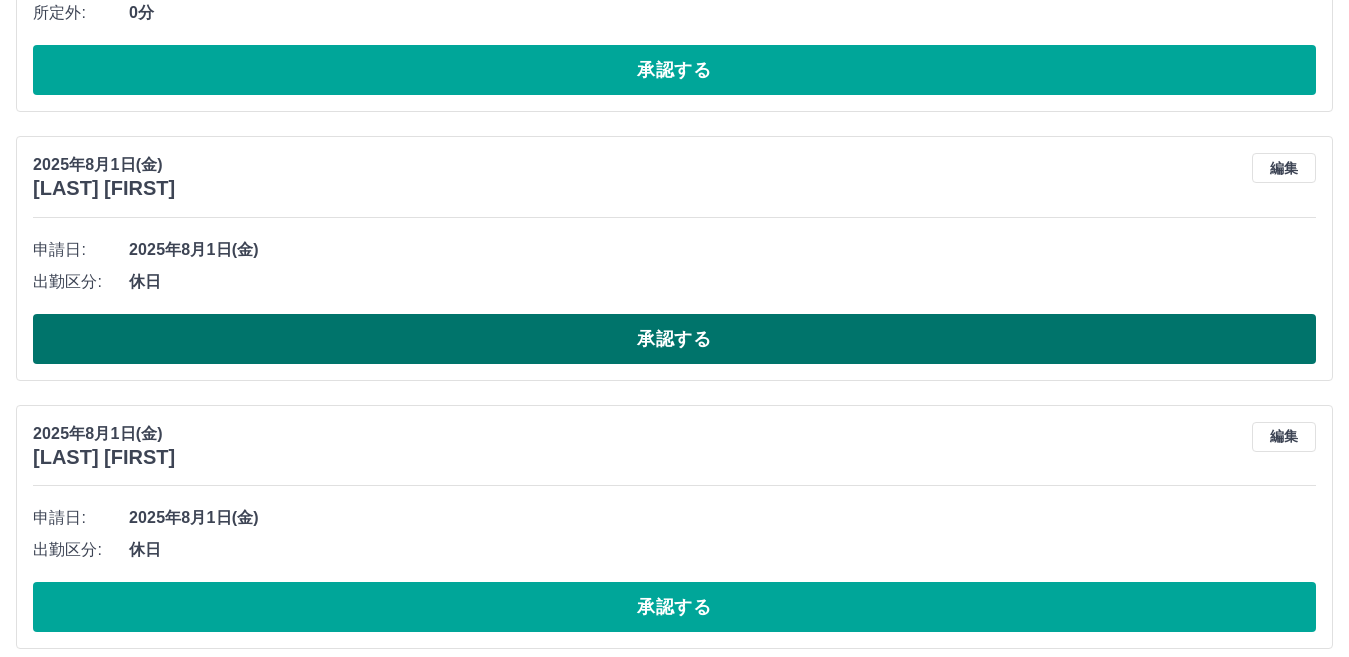 click on "承認する" at bounding box center (674, 339) 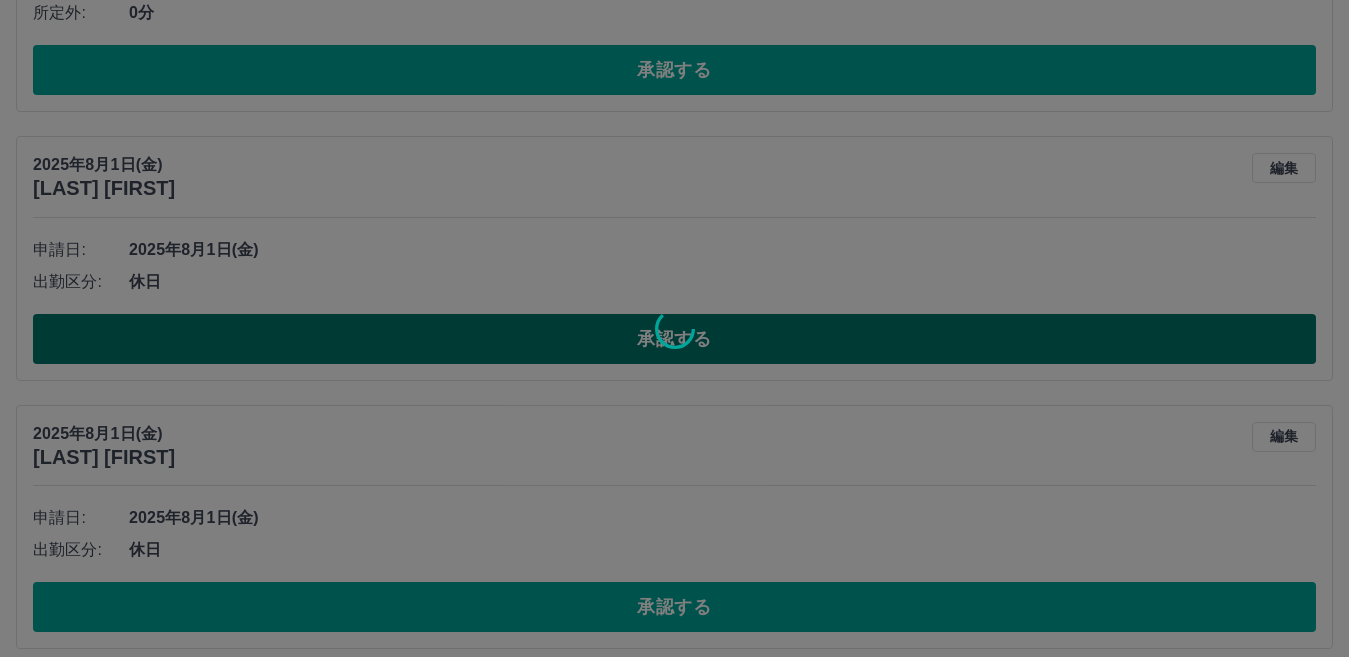 scroll, scrollTop: 12005, scrollLeft: 0, axis: vertical 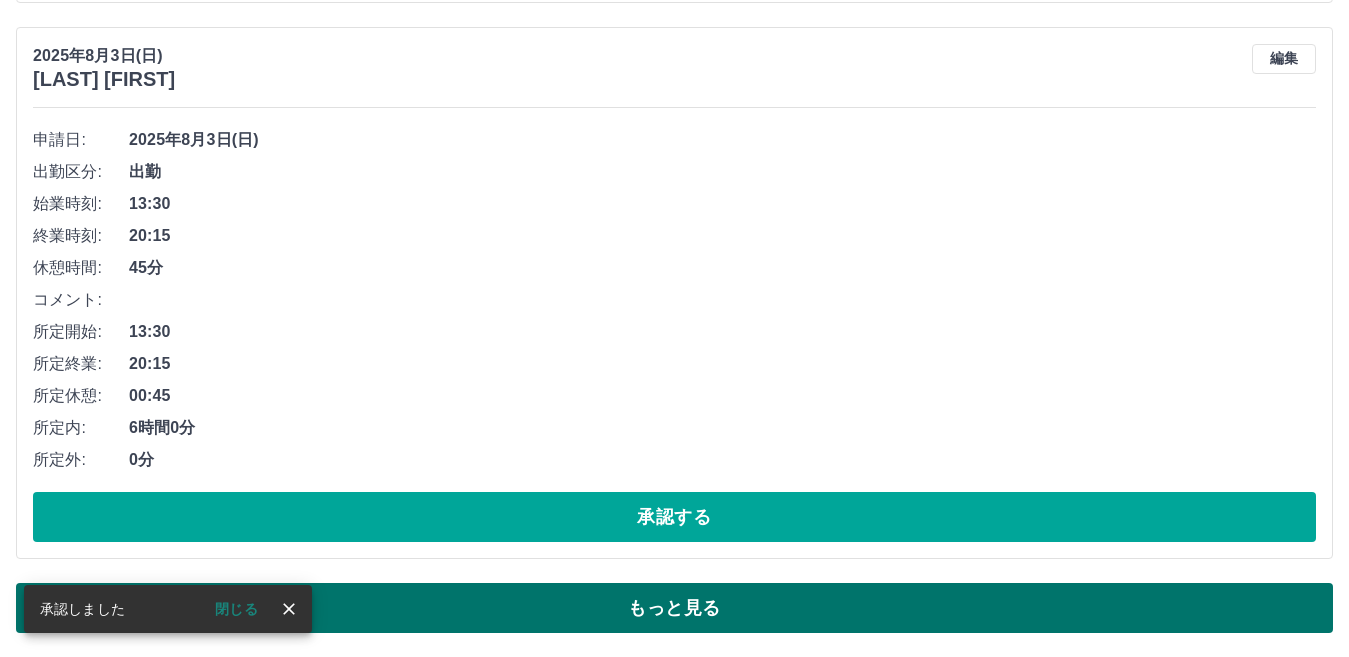 click on "もっと見る" at bounding box center [674, 608] 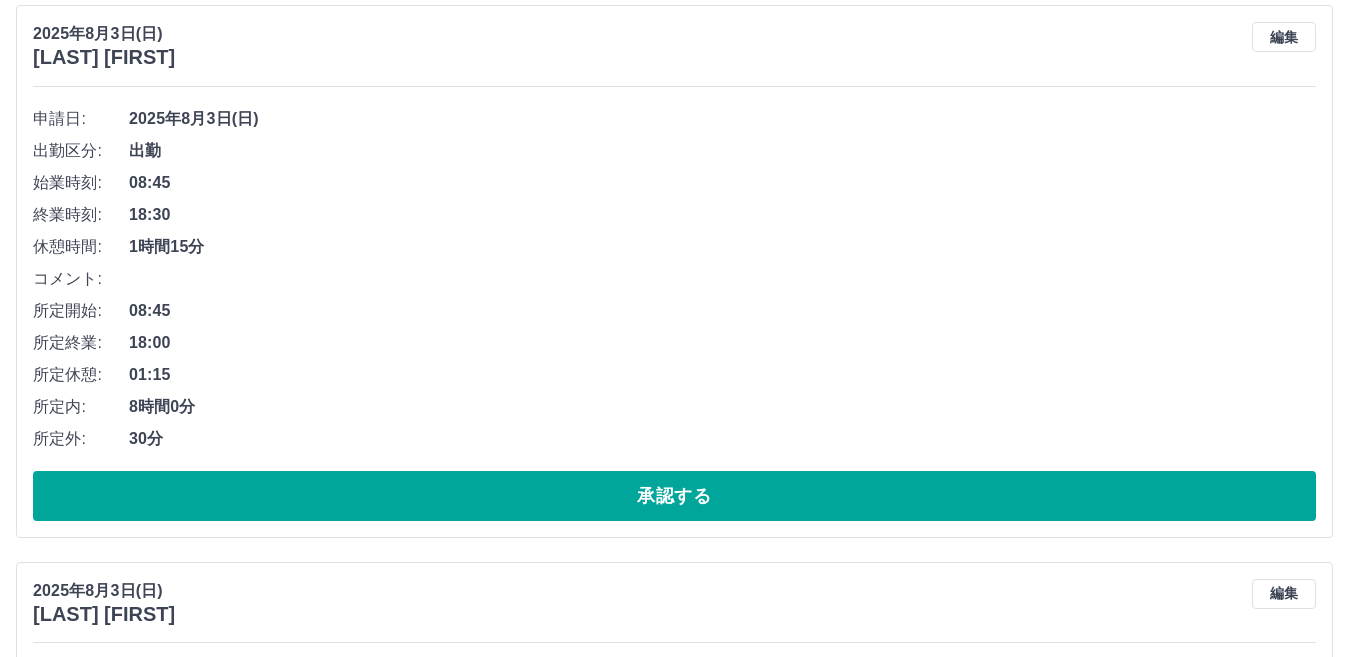 scroll, scrollTop: 6905, scrollLeft: 0, axis: vertical 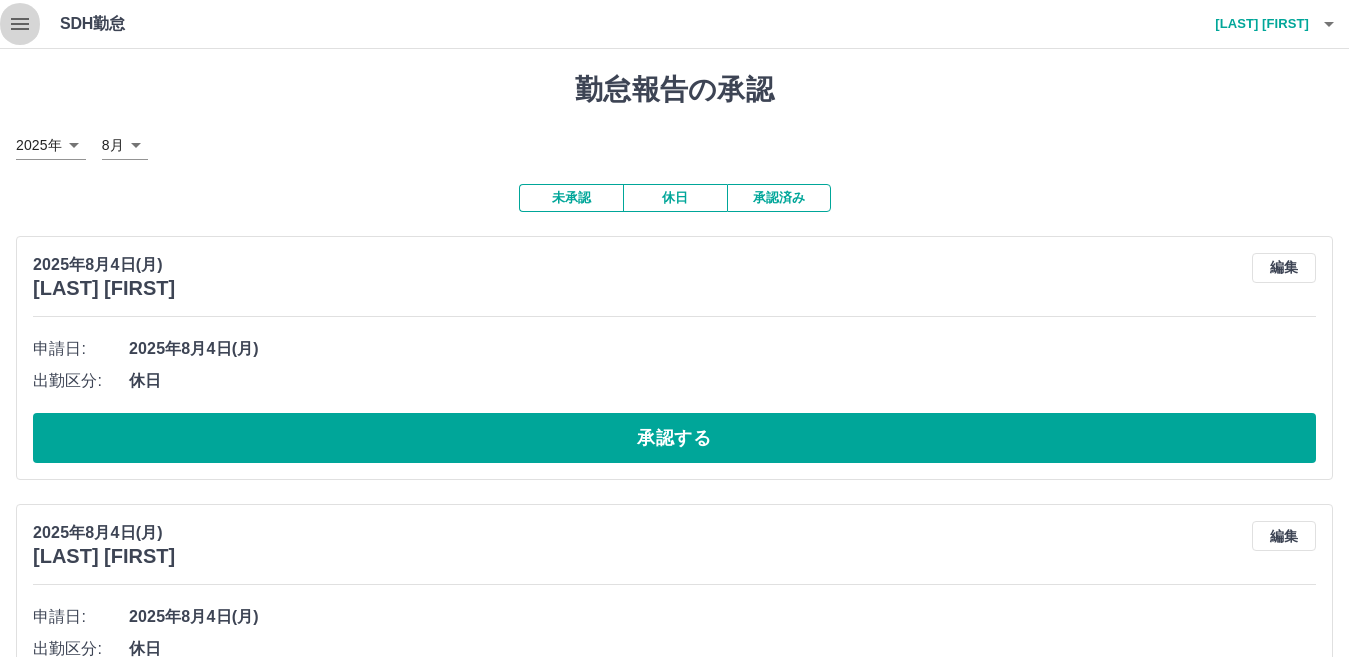 click 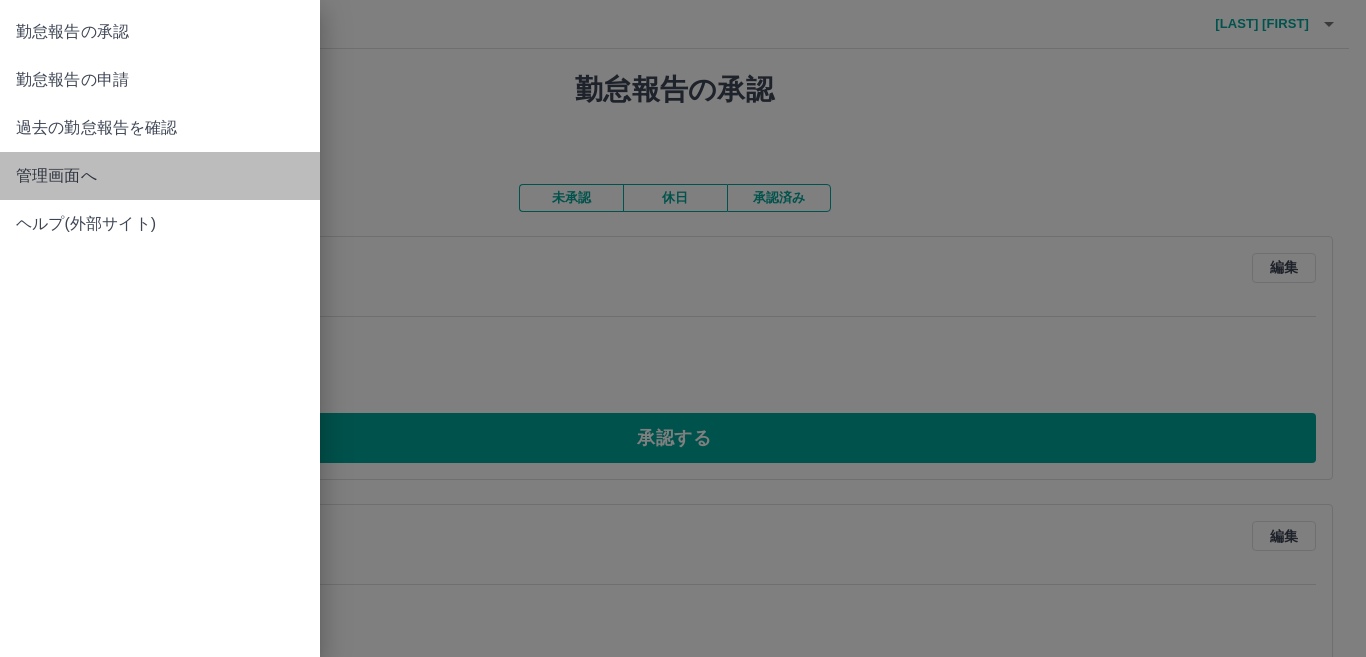 click on "管理画面へ" at bounding box center [160, 176] 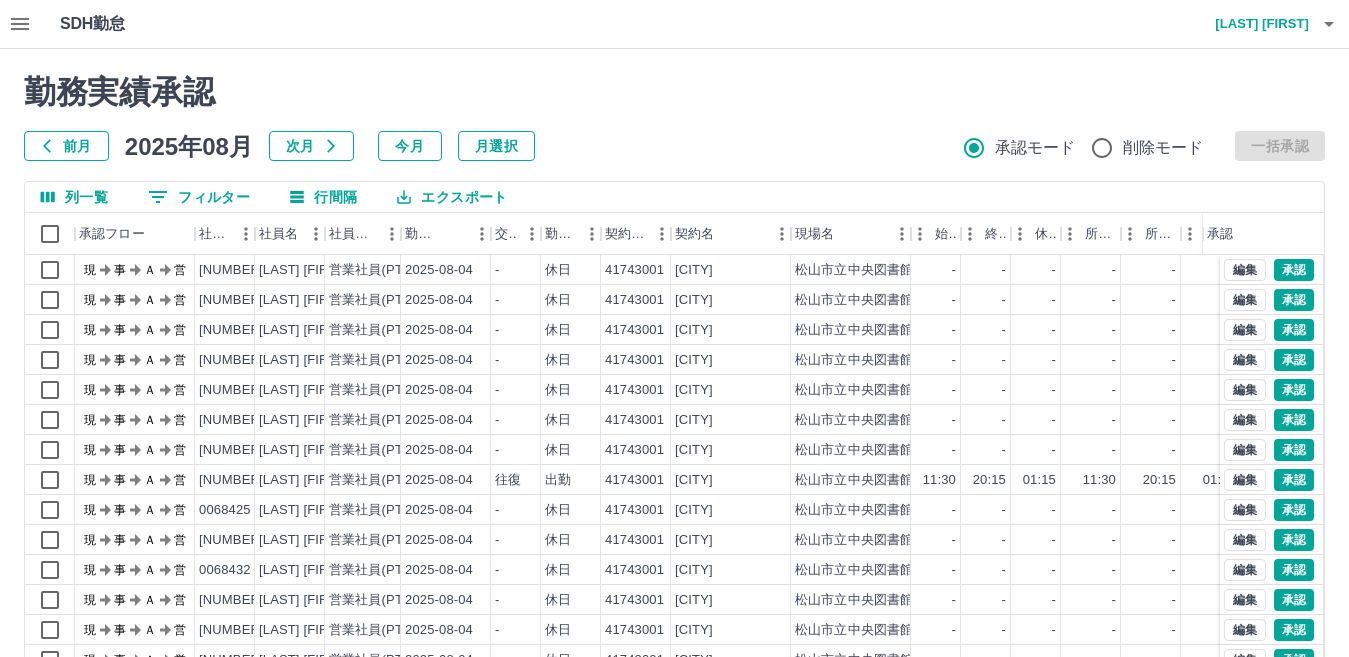 scroll, scrollTop: 104, scrollLeft: 0, axis: vertical 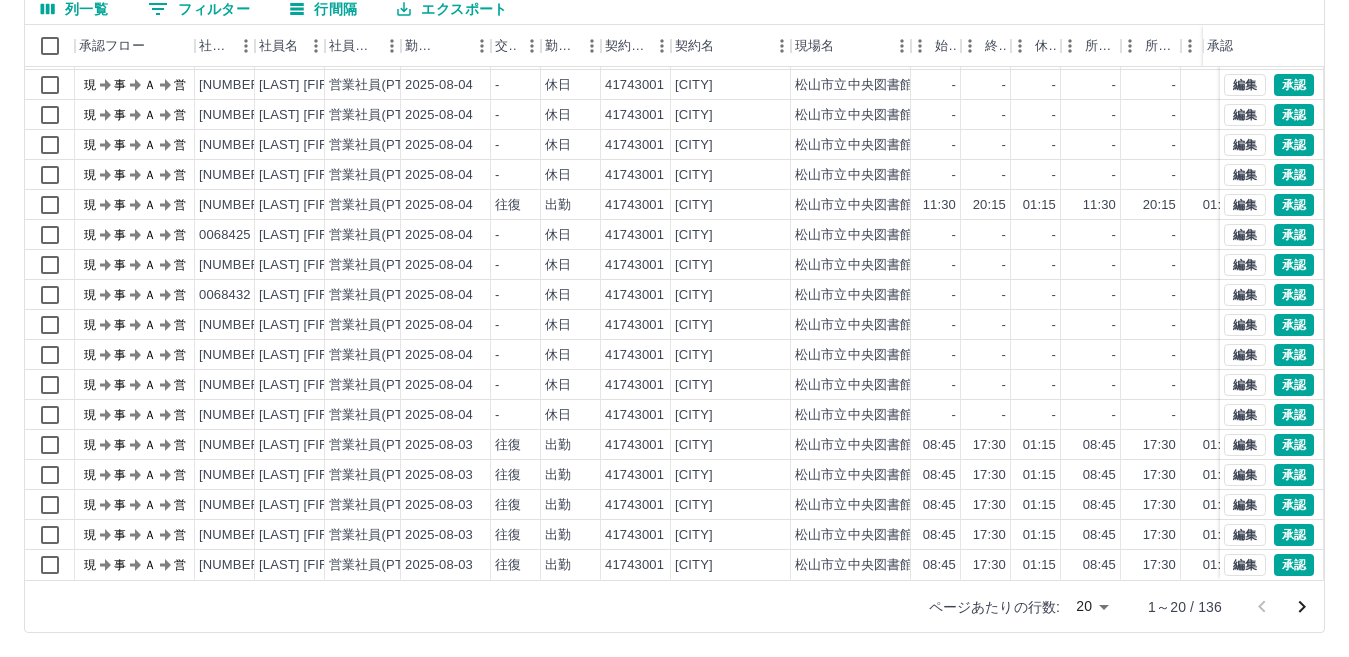 click 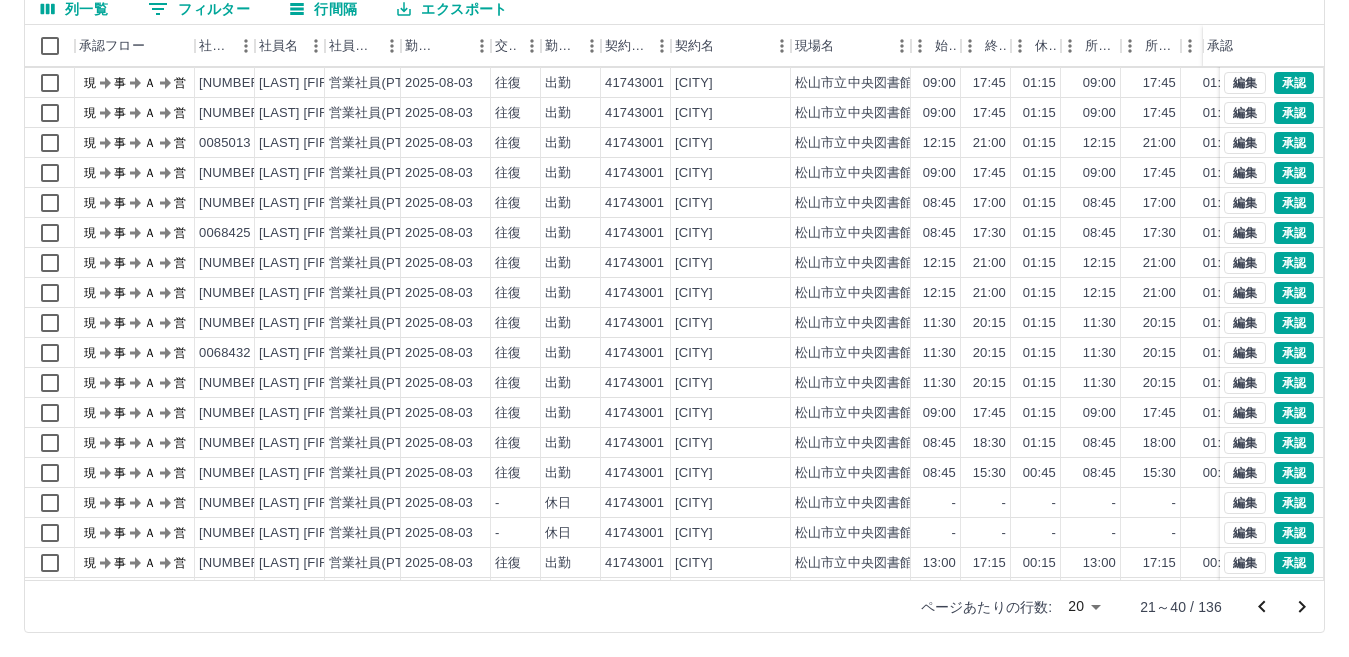 scroll, scrollTop: 104, scrollLeft: 0, axis: vertical 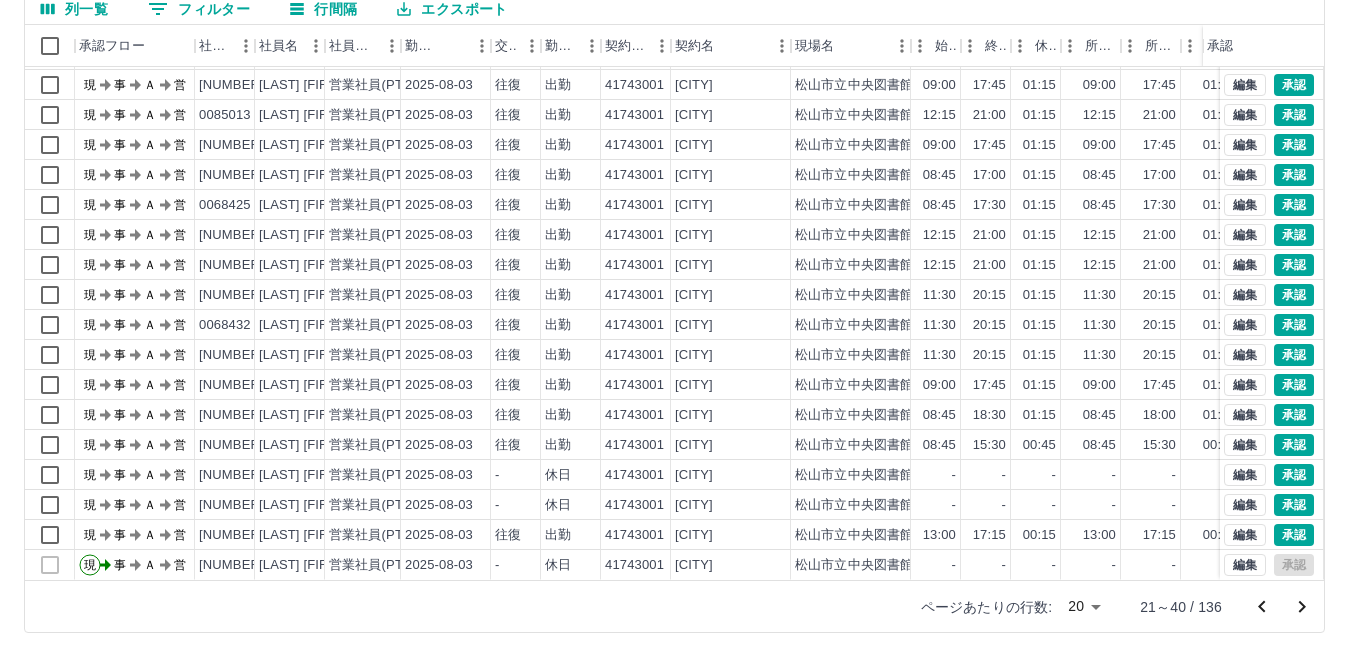 click 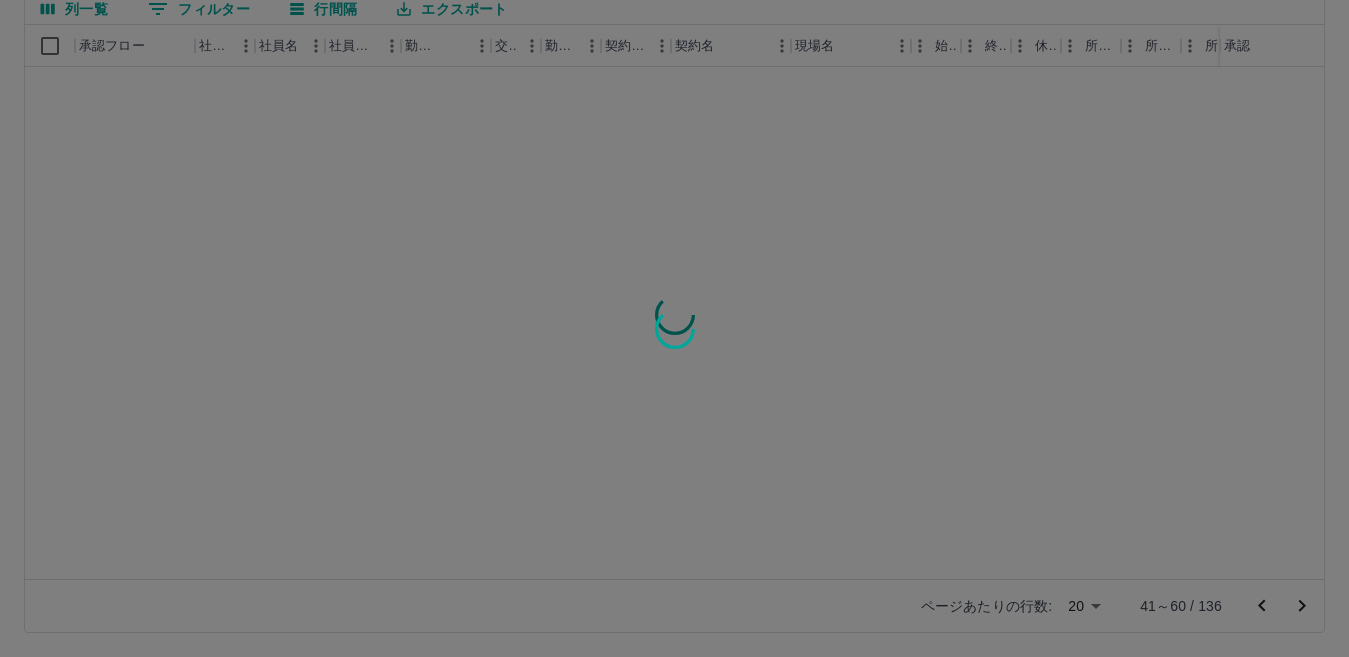 scroll, scrollTop: 0, scrollLeft: 0, axis: both 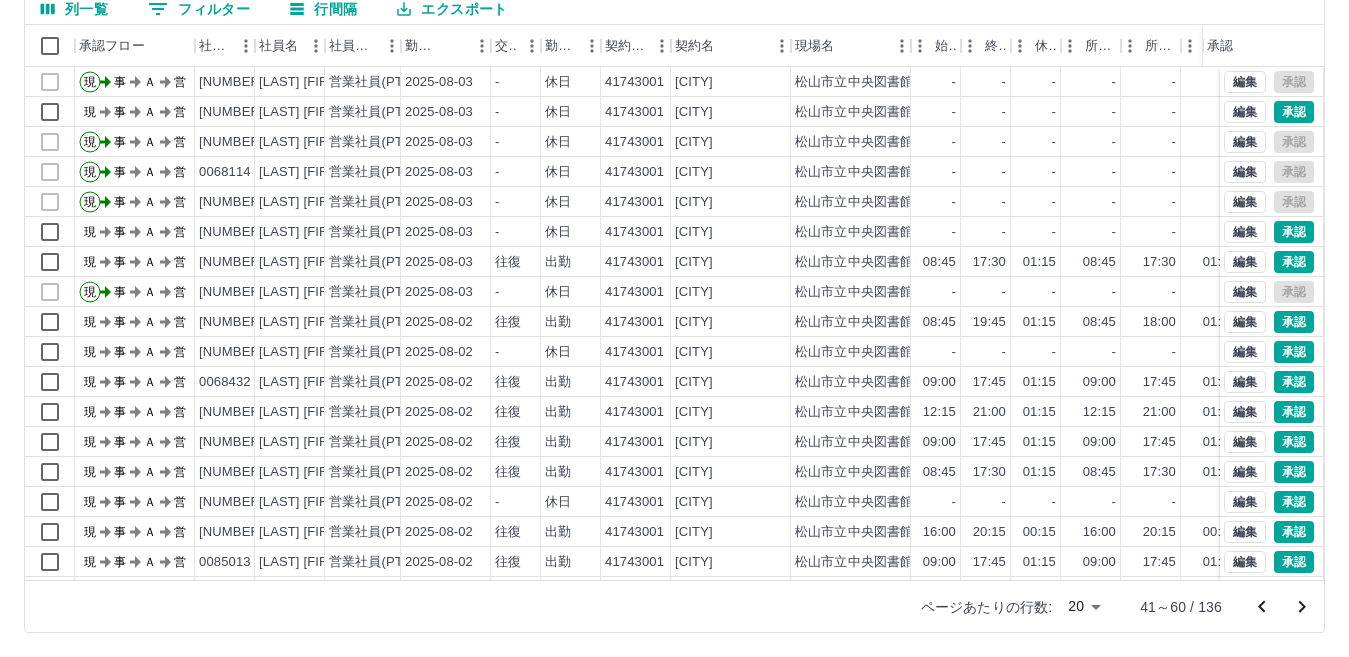 click 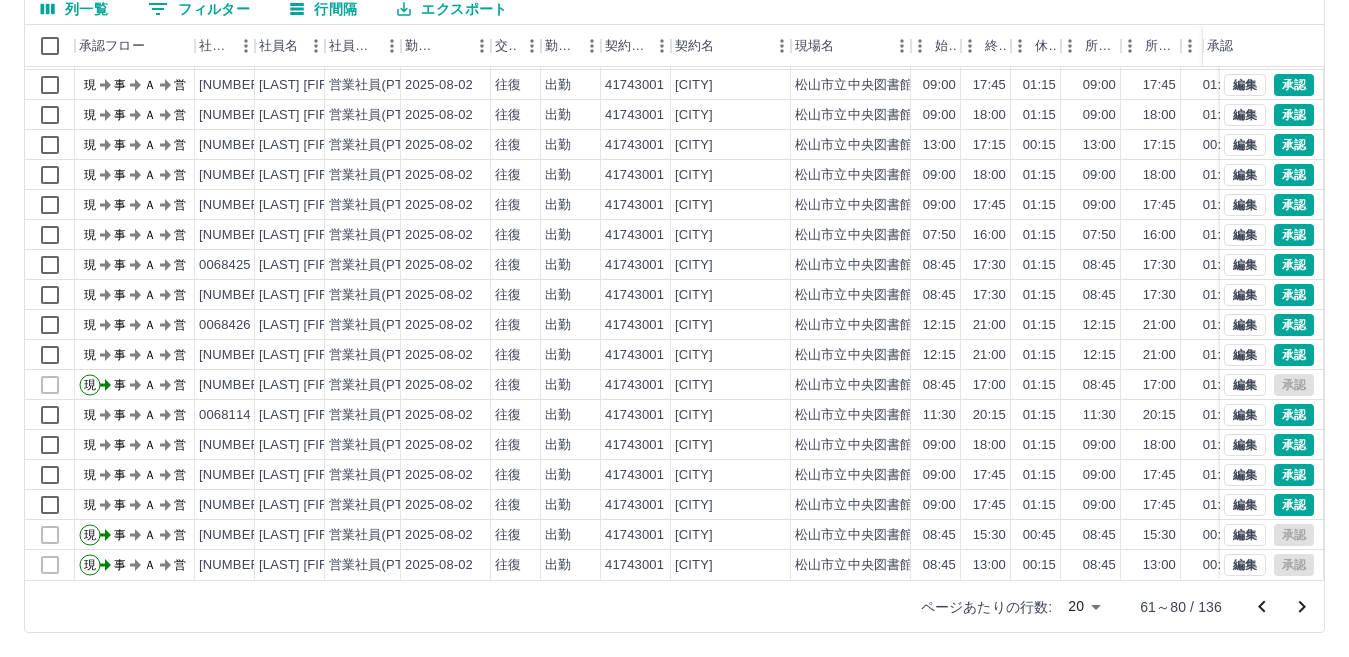 scroll, scrollTop: 104, scrollLeft: 0, axis: vertical 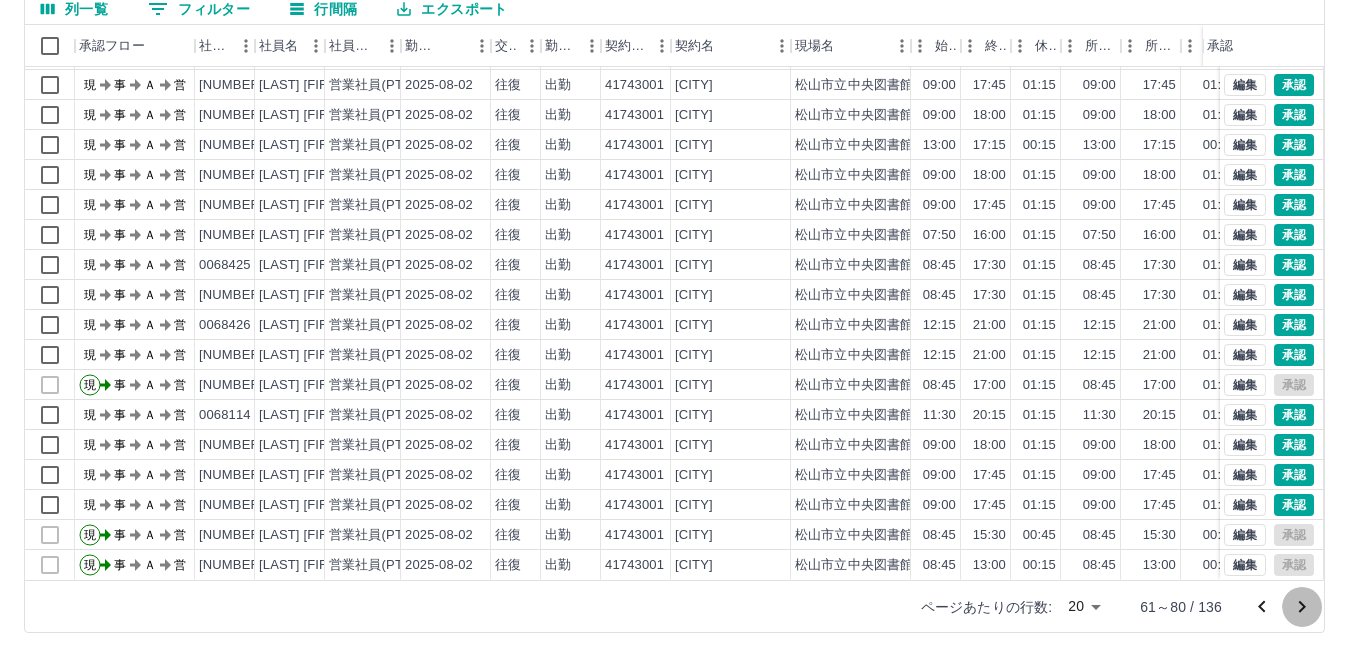 click 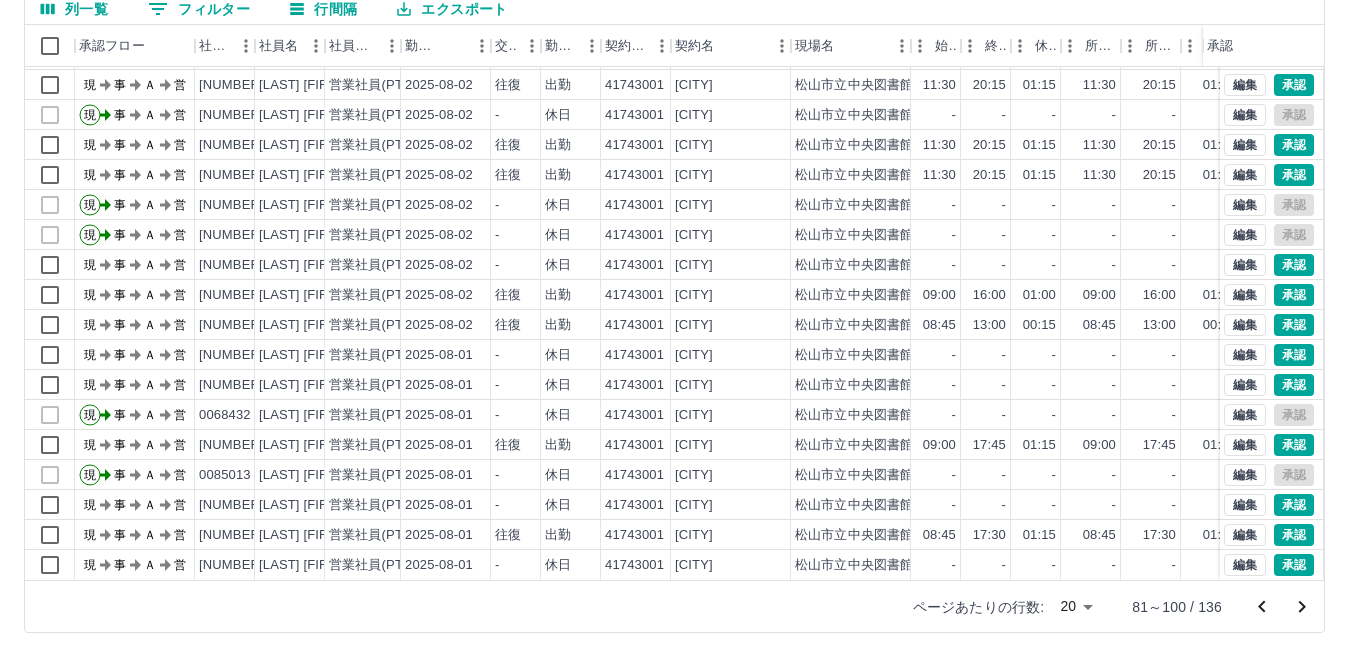 scroll, scrollTop: 104, scrollLeft: 0, axis: vertical 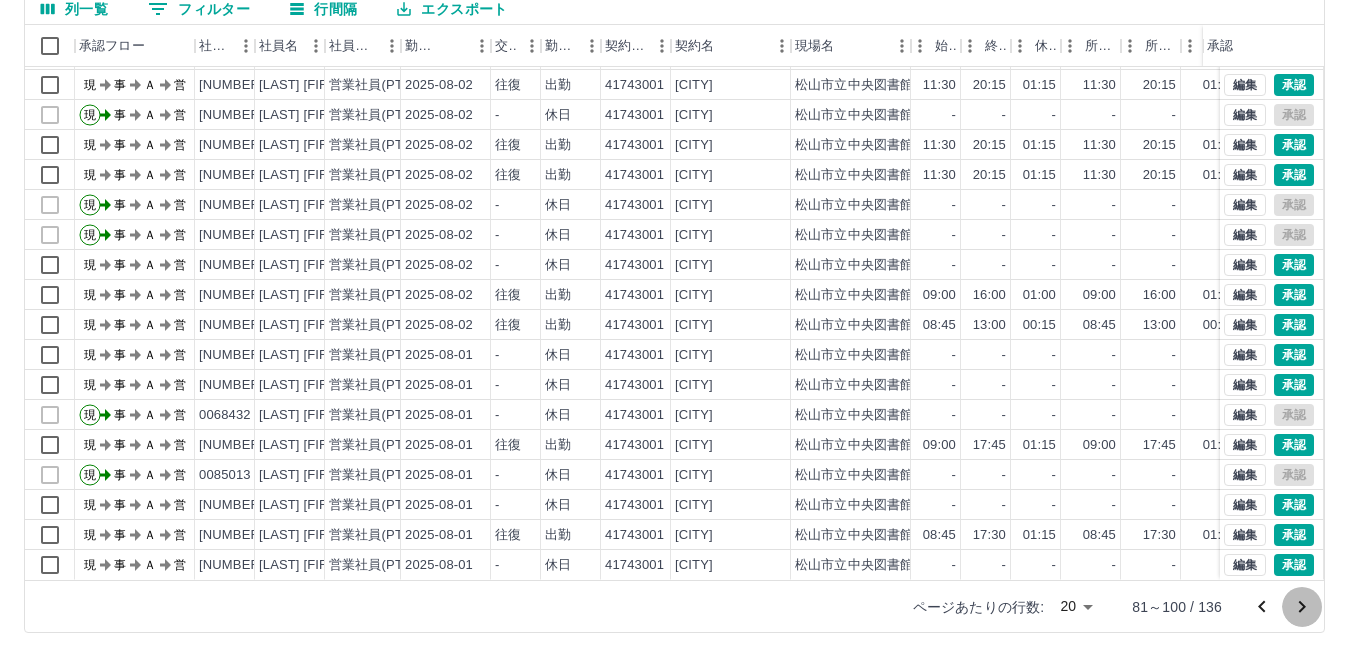 click 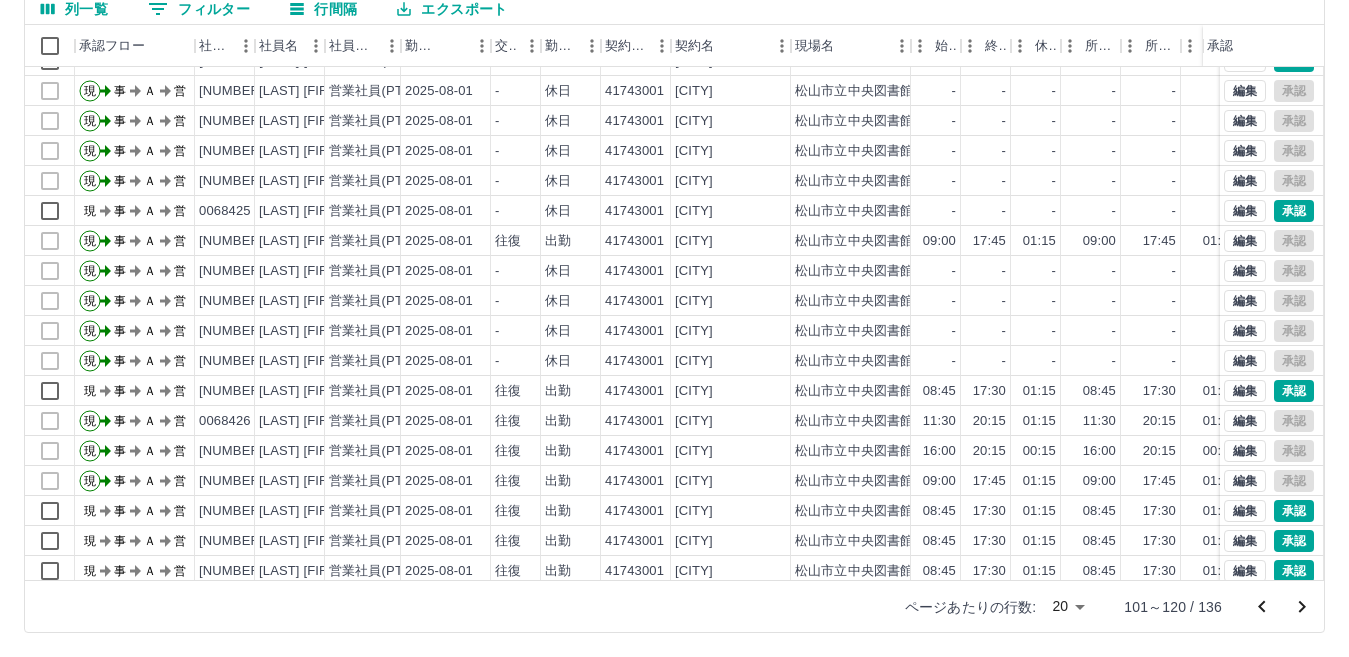 scroll, scrollTop: 0, scrollLeft: 0, axis: both 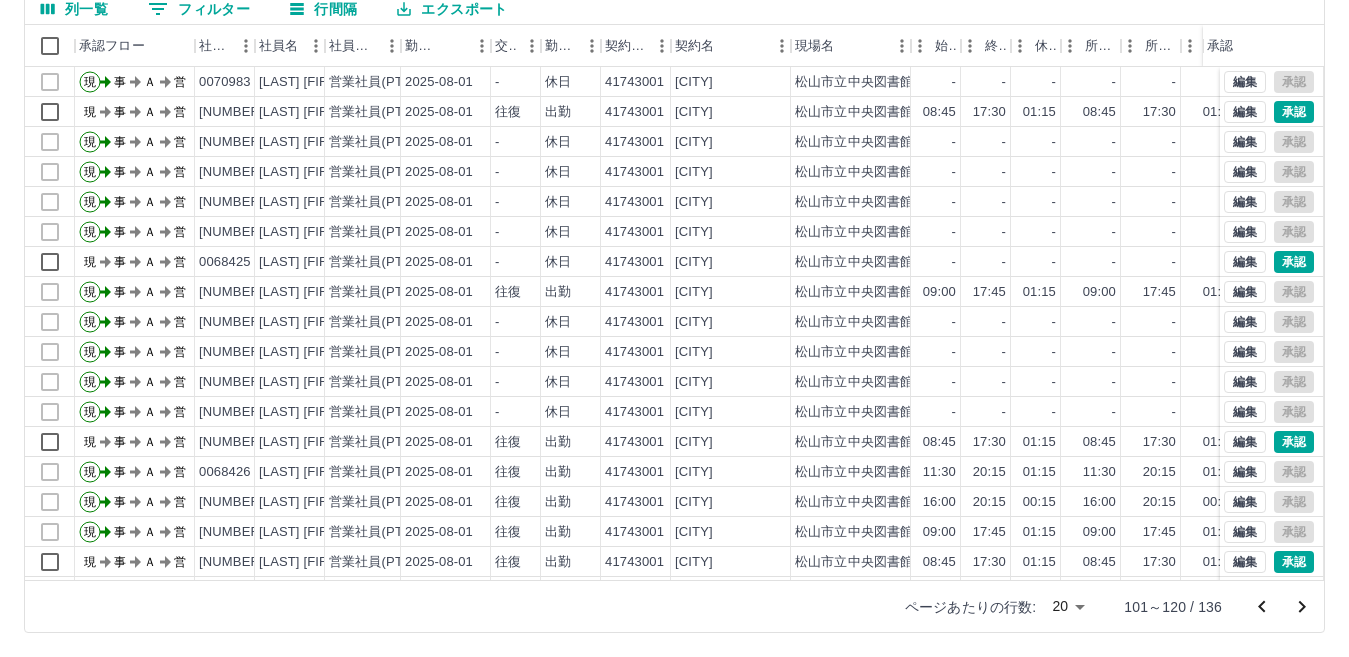 drag, startPoint x: 1267, startPoint y: 608, endPoint x: 1250, endPoint y: 602, distance: 18.027756 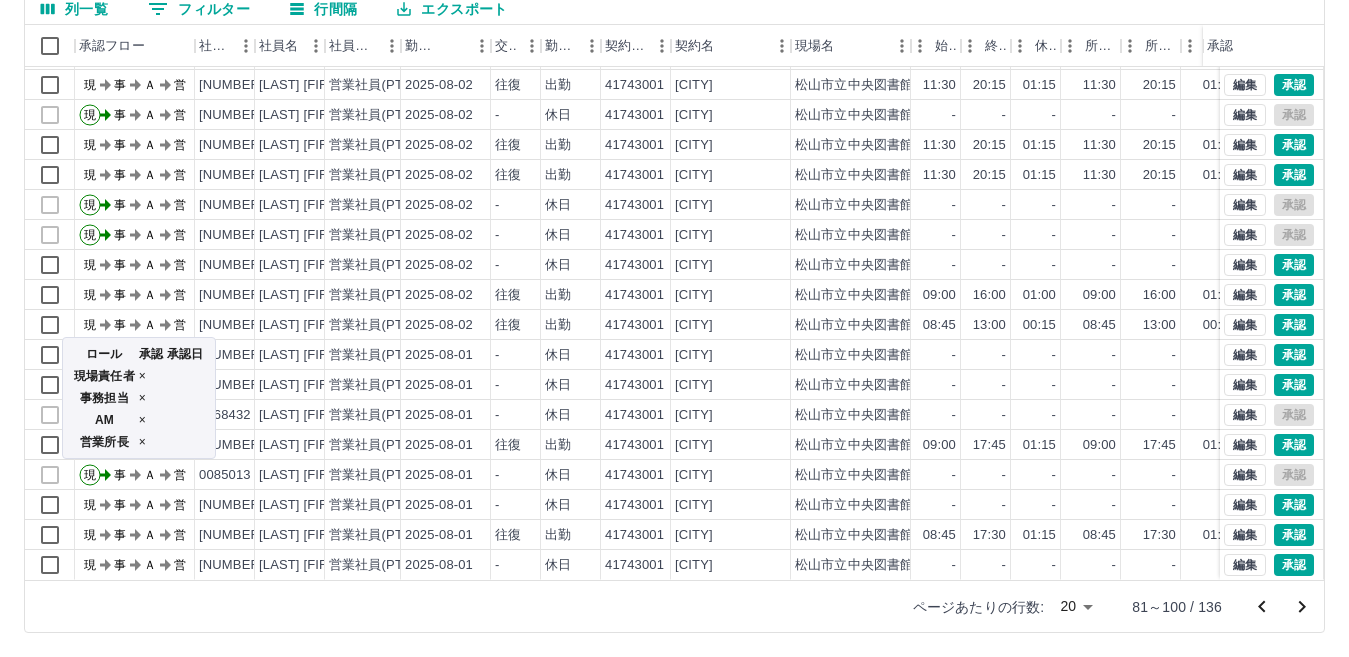 scroll, scrollTop: 104, scrollLeft: 0, axis: vertical 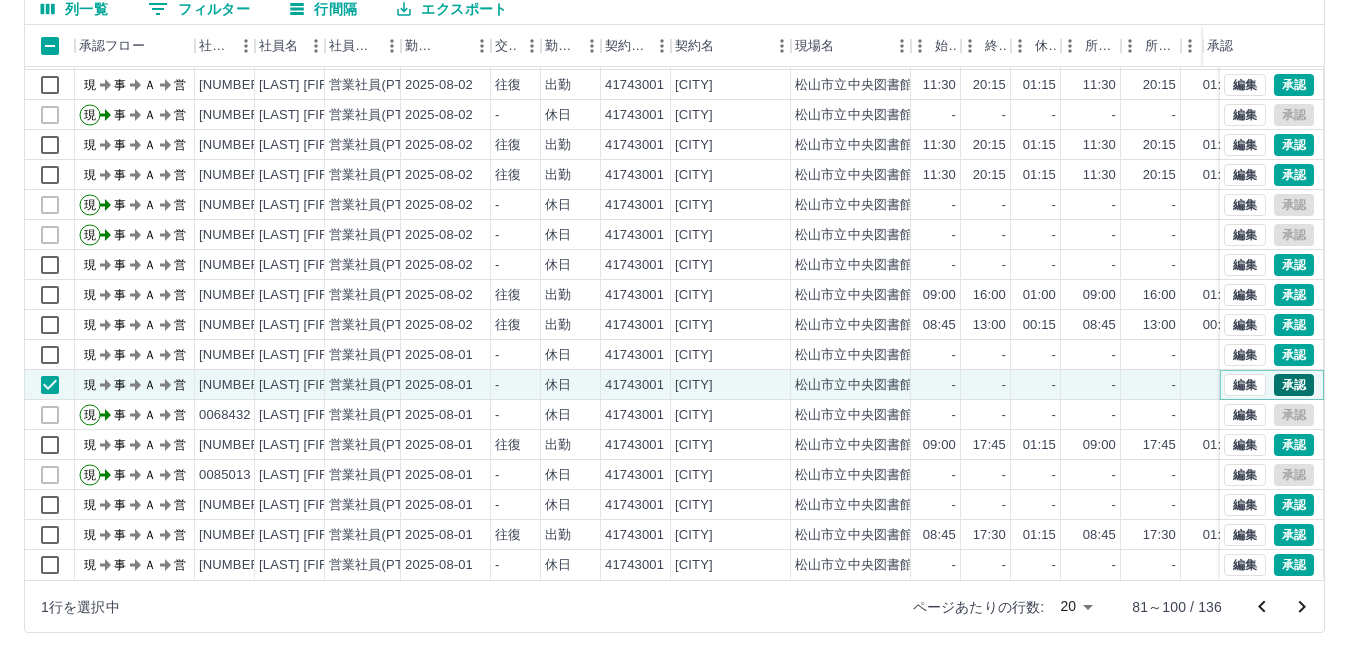 click on "承認" at bounding box center (1294, 385) 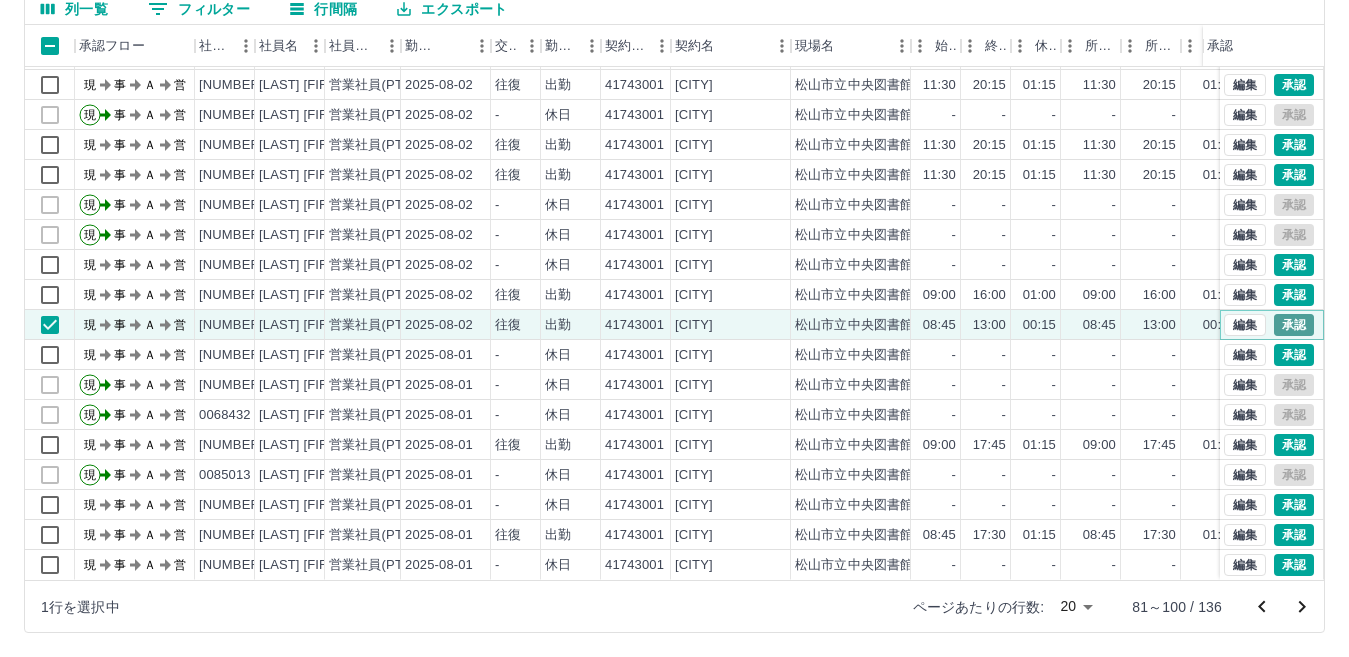 click on "承認" at bounding box center (1294, 325) 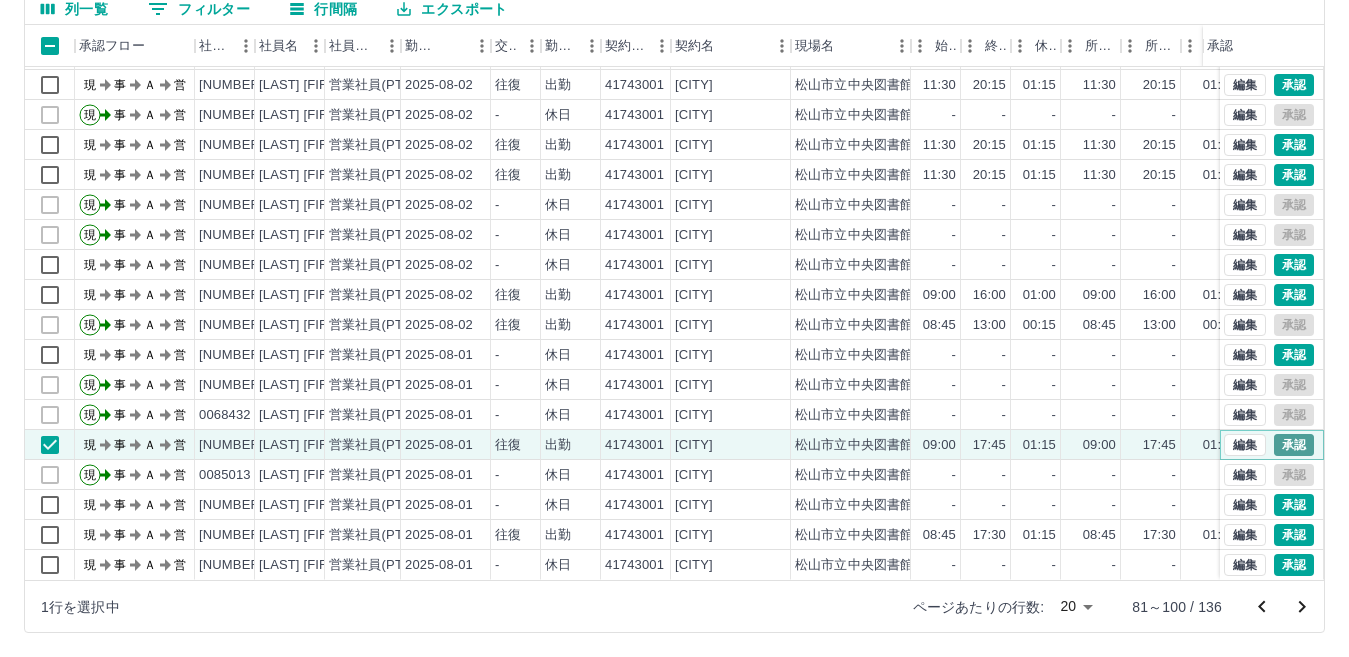 click on "承認" at bounding box center (1294, 445) 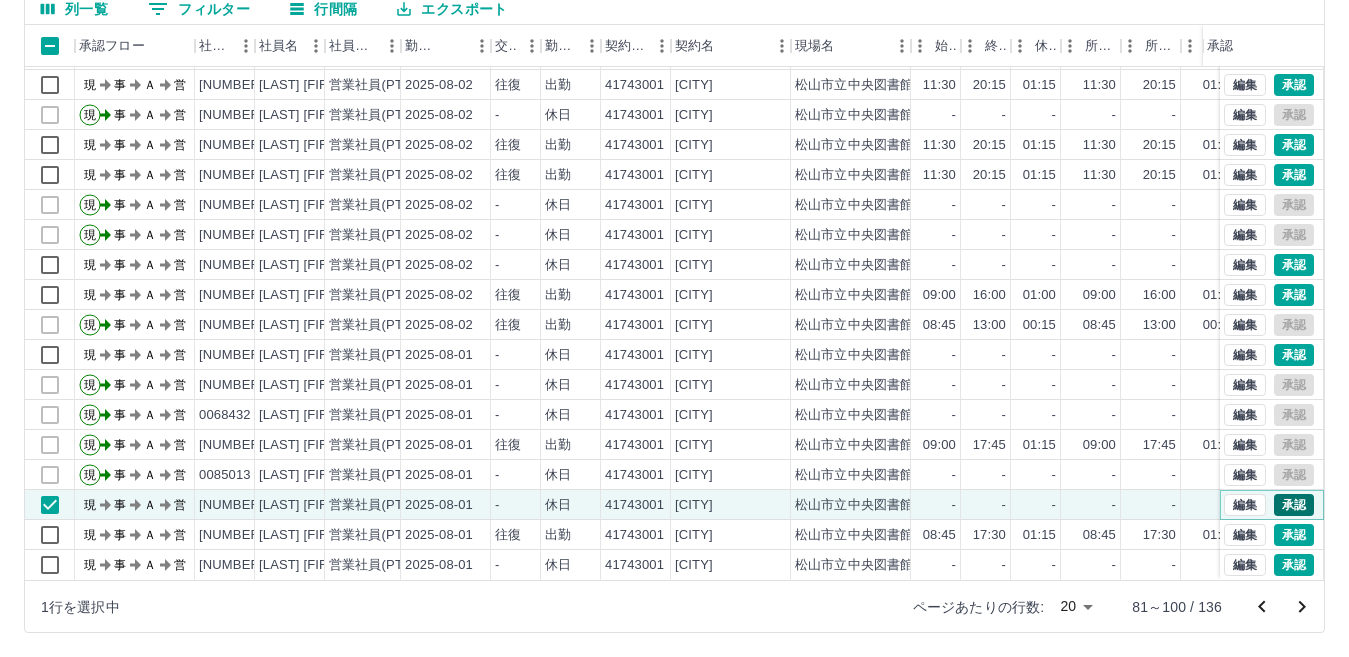 click on "承認" at bounding box center (1294, 505) 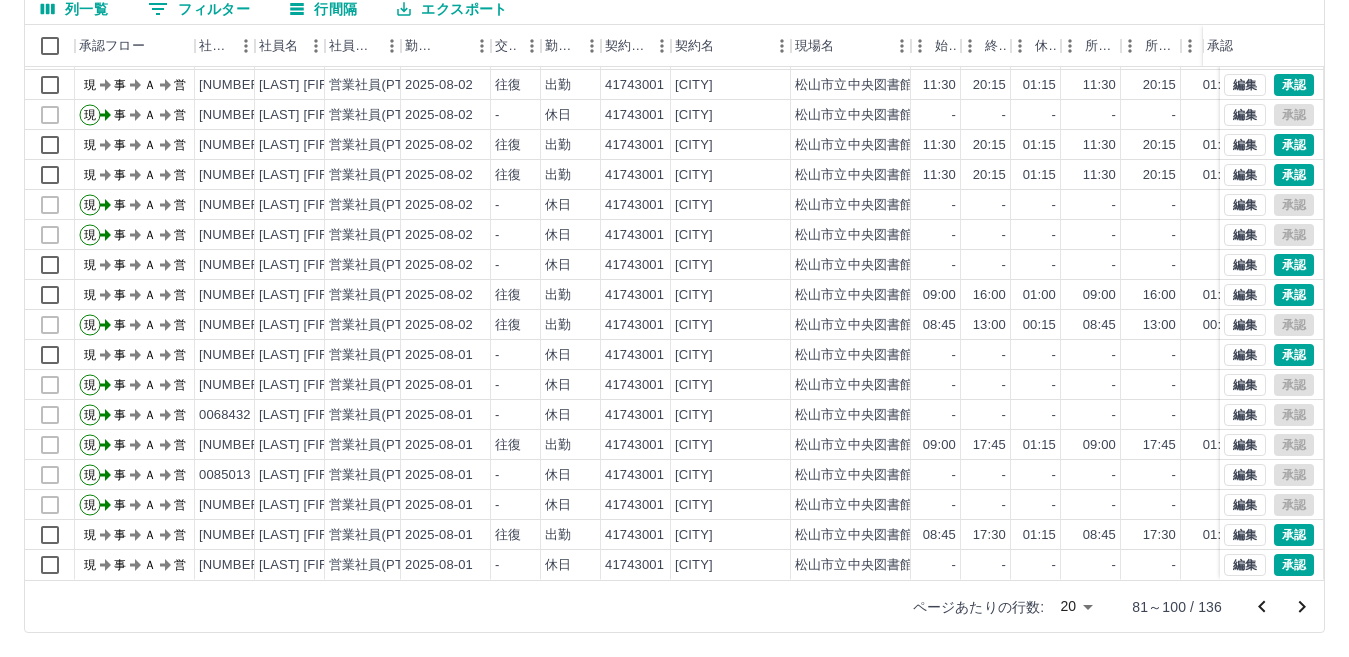 scroll, scrollTop: 4, scrollLeft: 0, axis: vertical 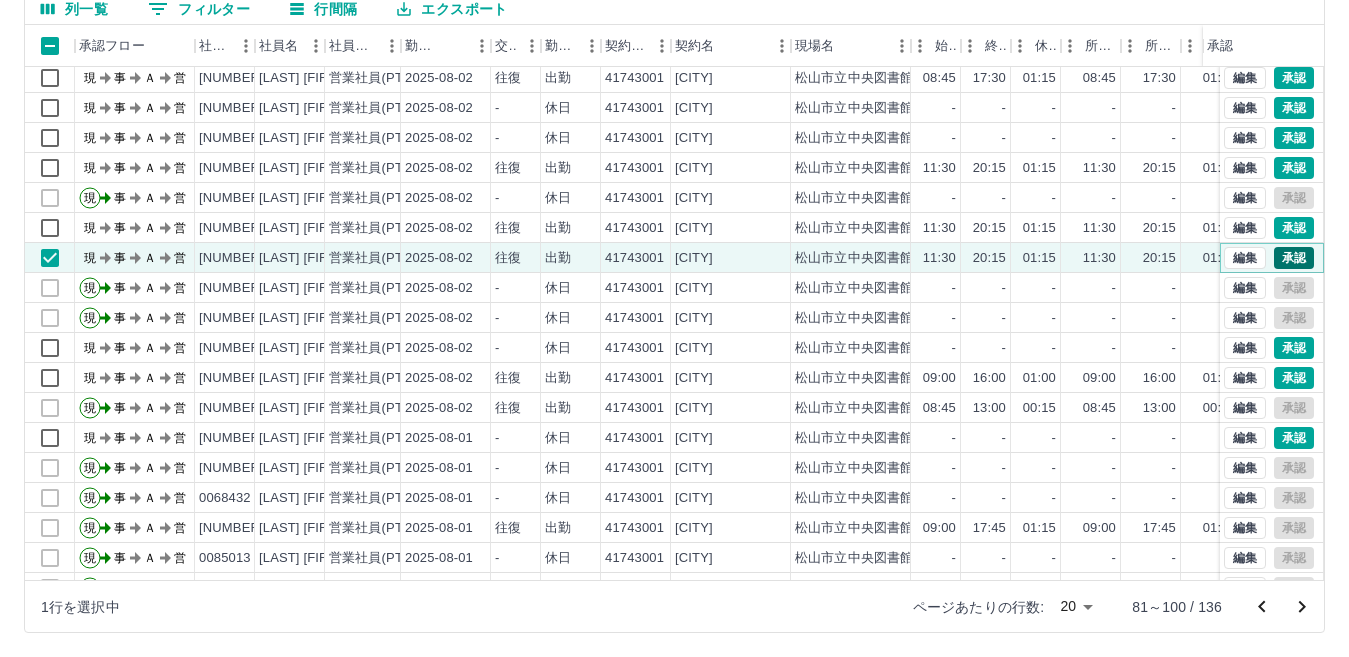 click on "承認" at bounding box center [1294, 258] 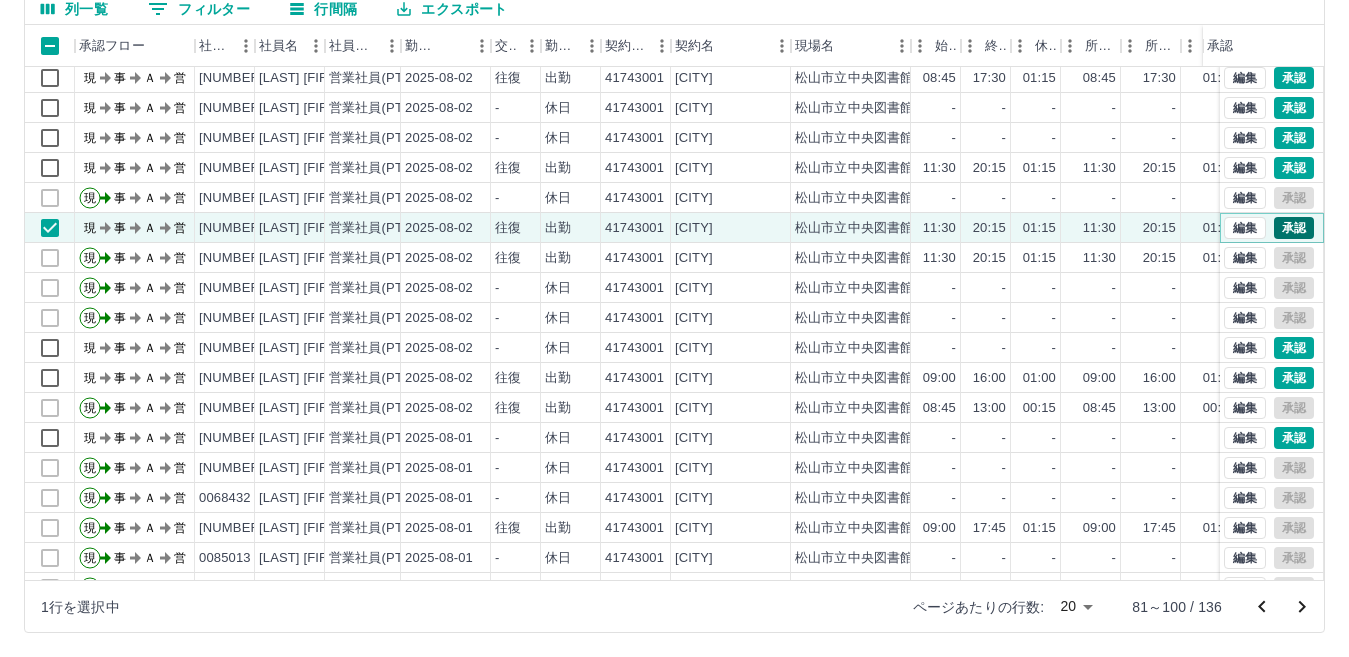 click on "承認" at bounding box center [1294, 228] 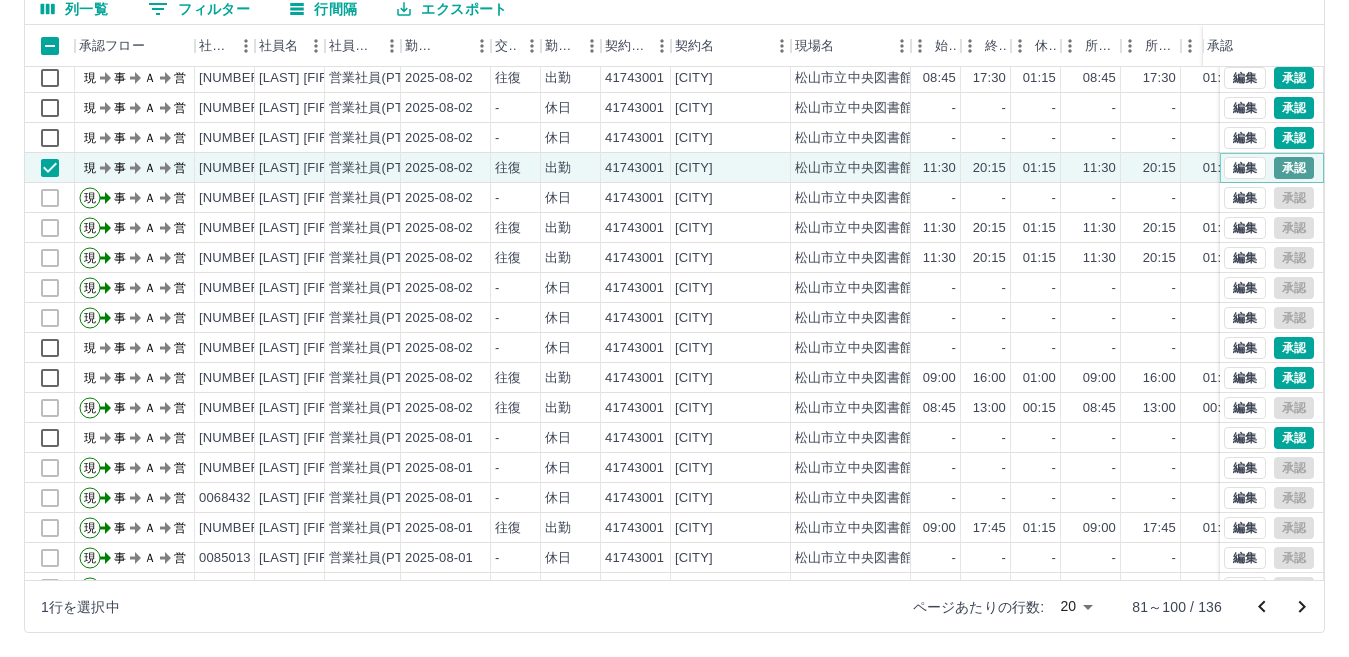 click on "承認" at bounding box center (1294, 168) 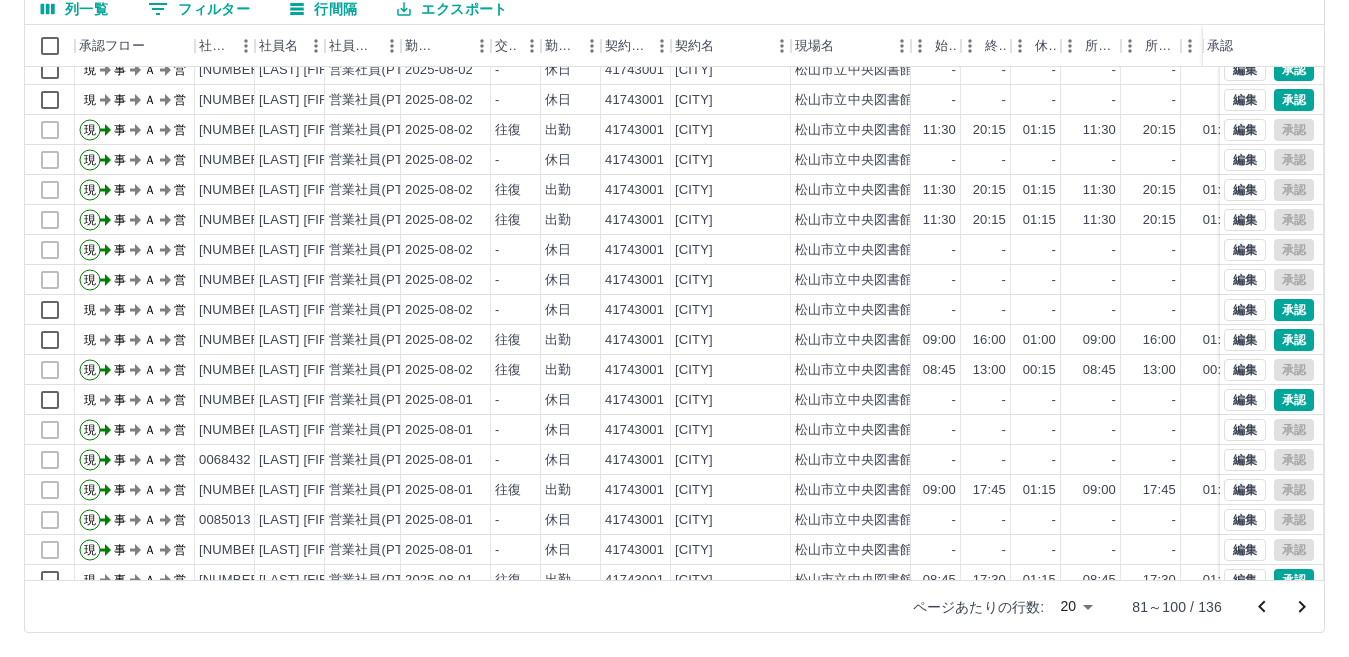 scroll, scrollTop: 0, scrollLeft: 0, axis: both 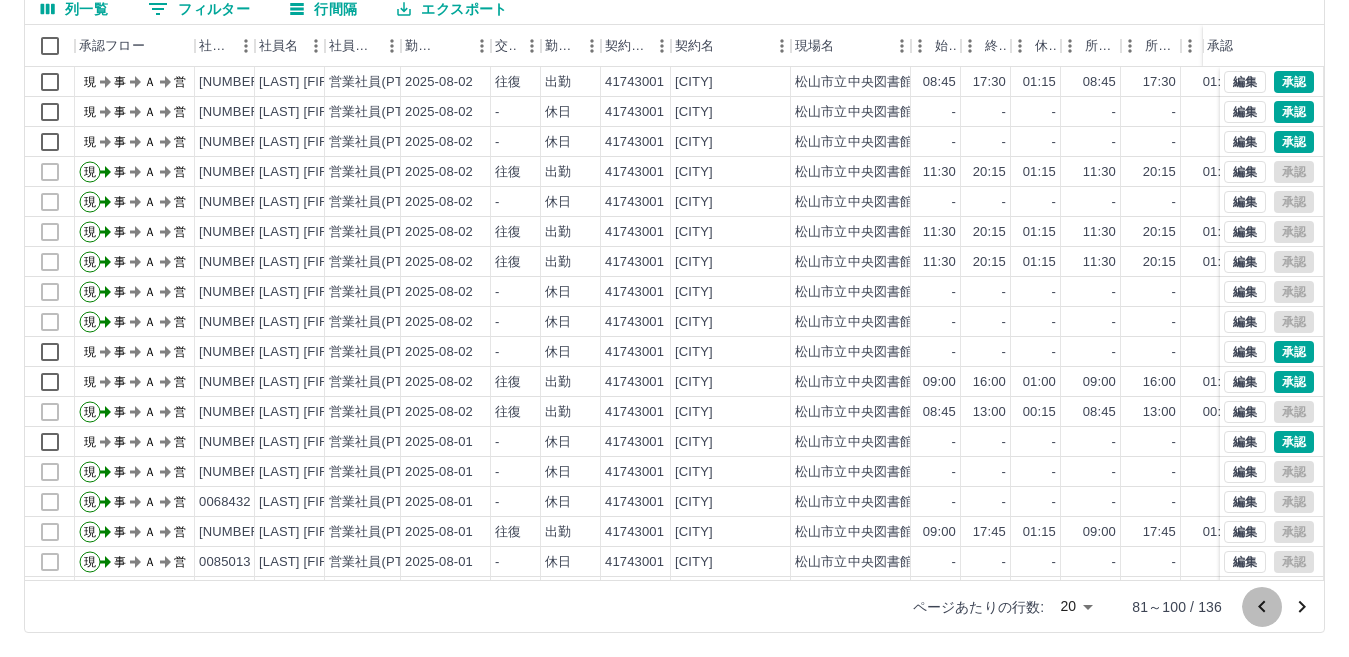 click 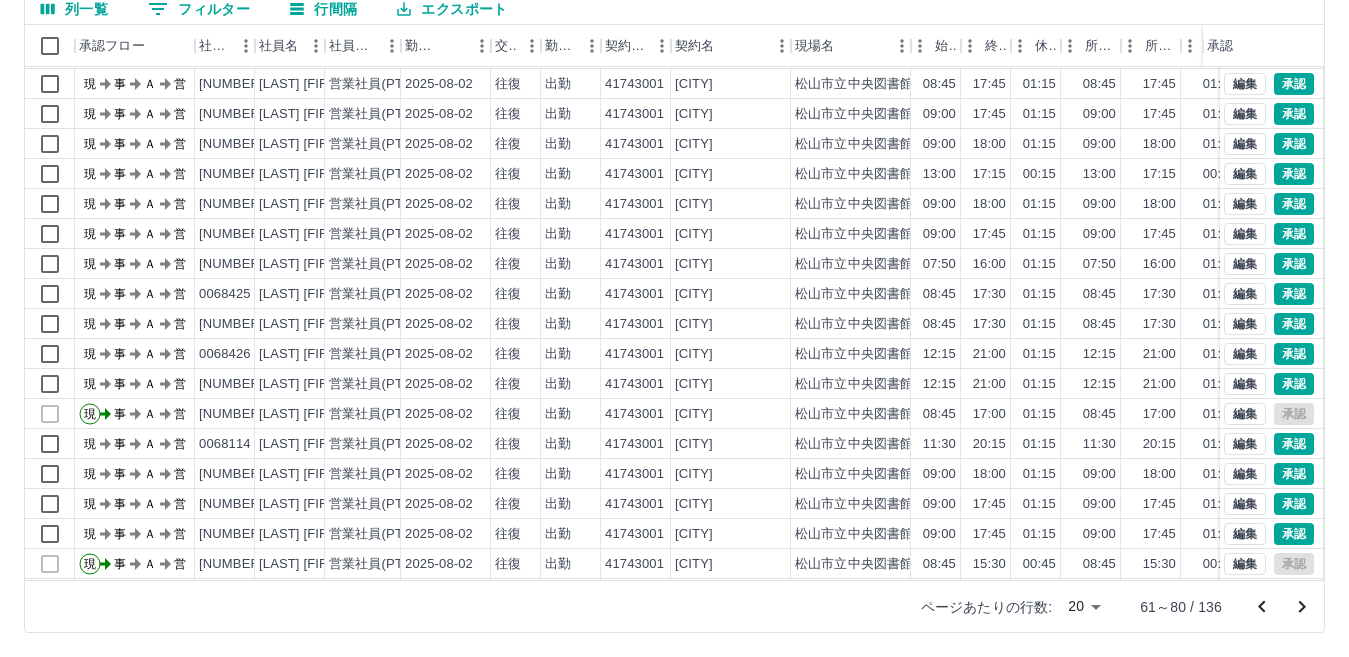 scroll, scrollTop: 104, scrollLeft: 0, axis: vertical 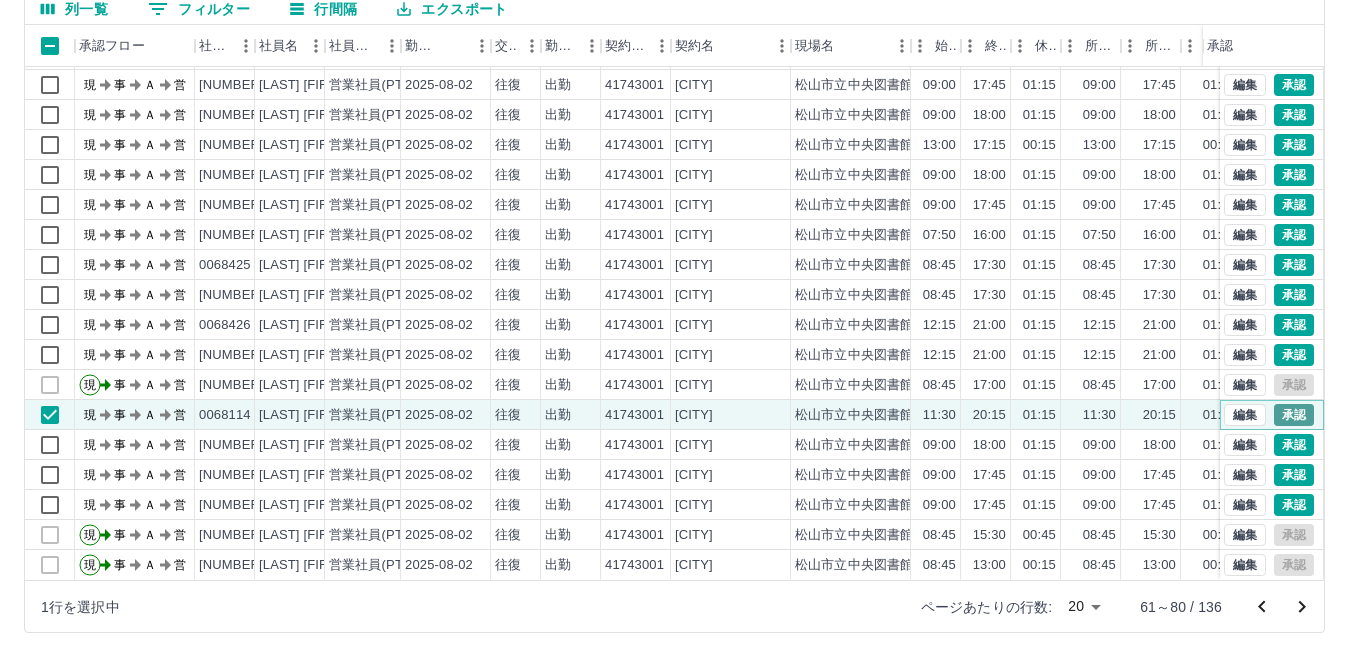 click on "承認" at bounding box center (1294, 415) 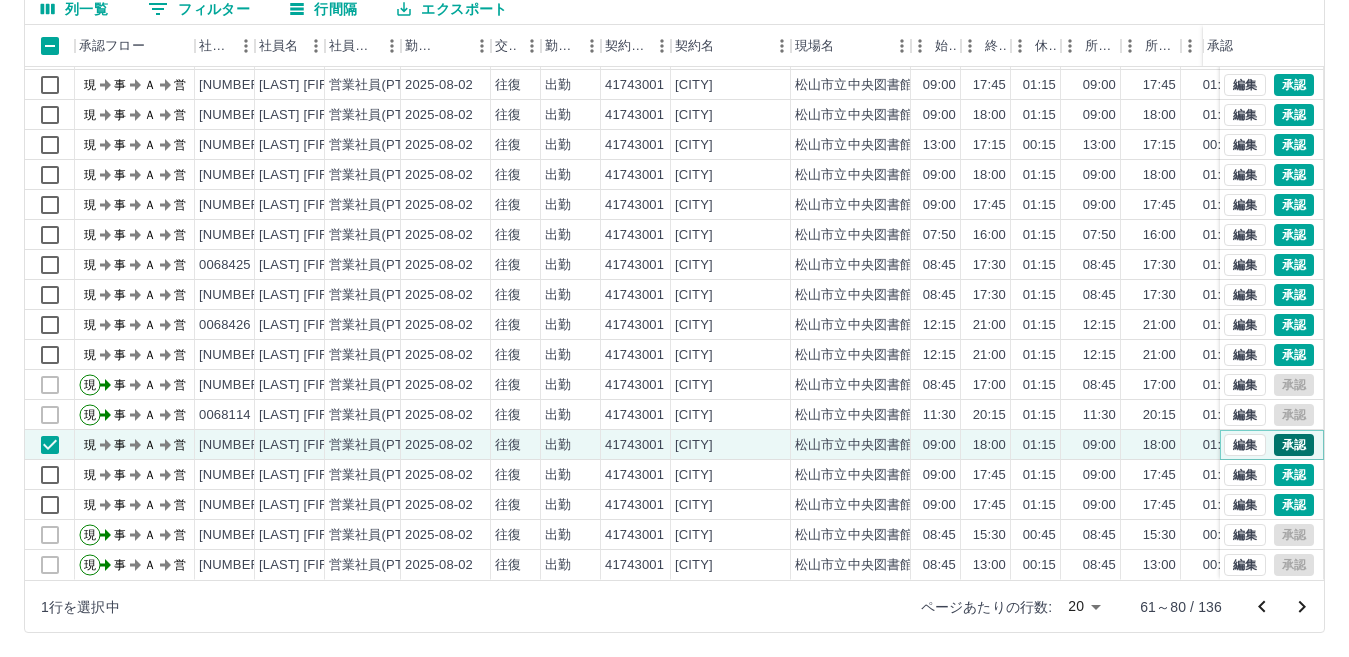 click on "承認" at bounding box center [1294, 445] 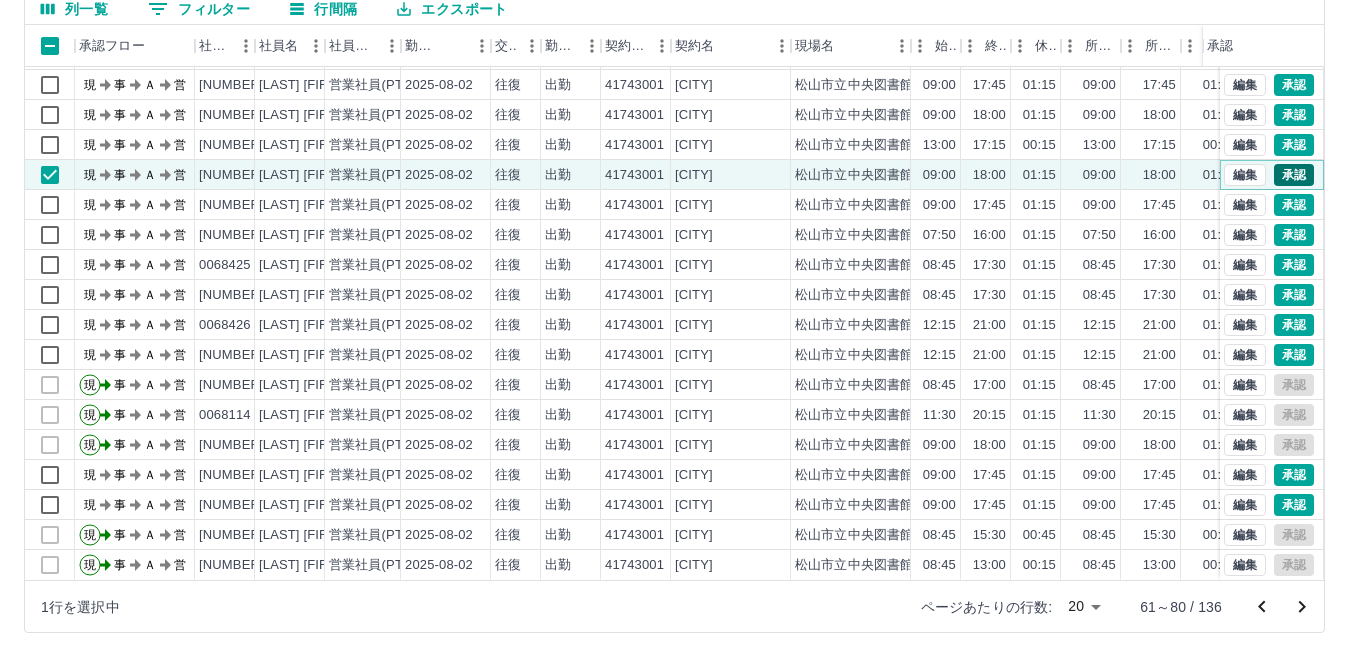 click on "承認" at bounding box center (1294, 175) 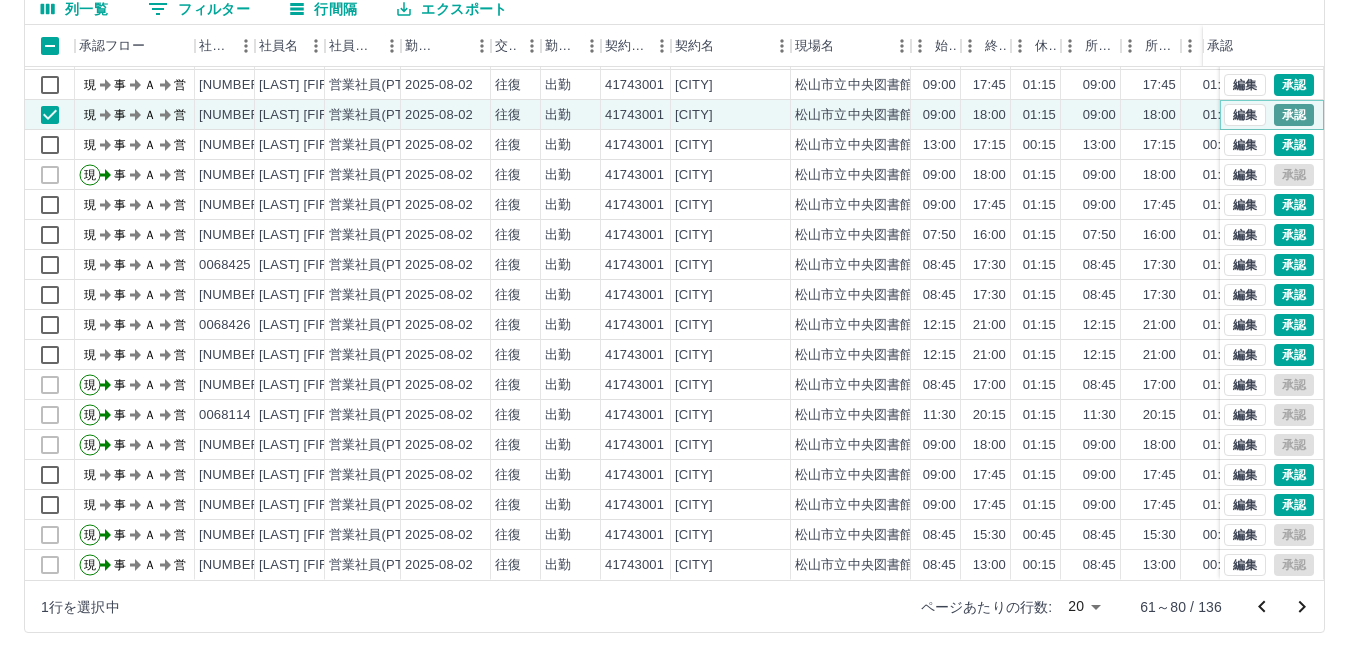 click on "承認" at bounding box center (1294, 115) 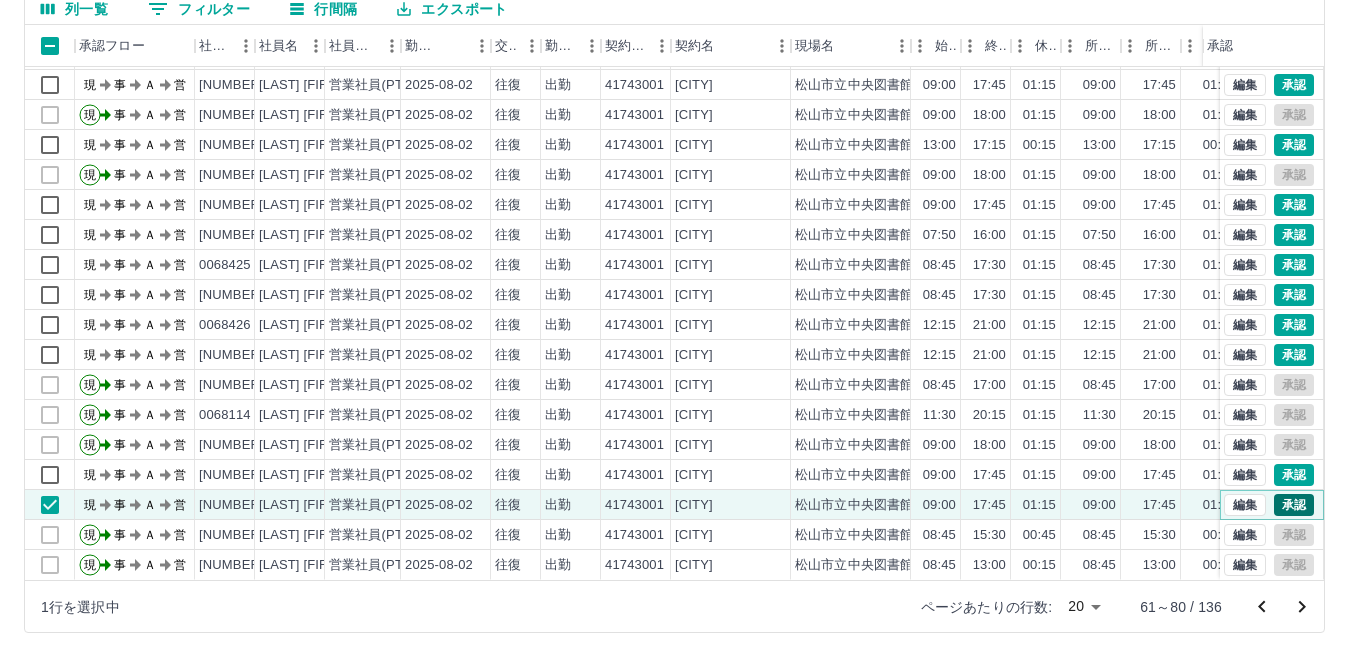click on "承認" at bounding box center (1294, 505) 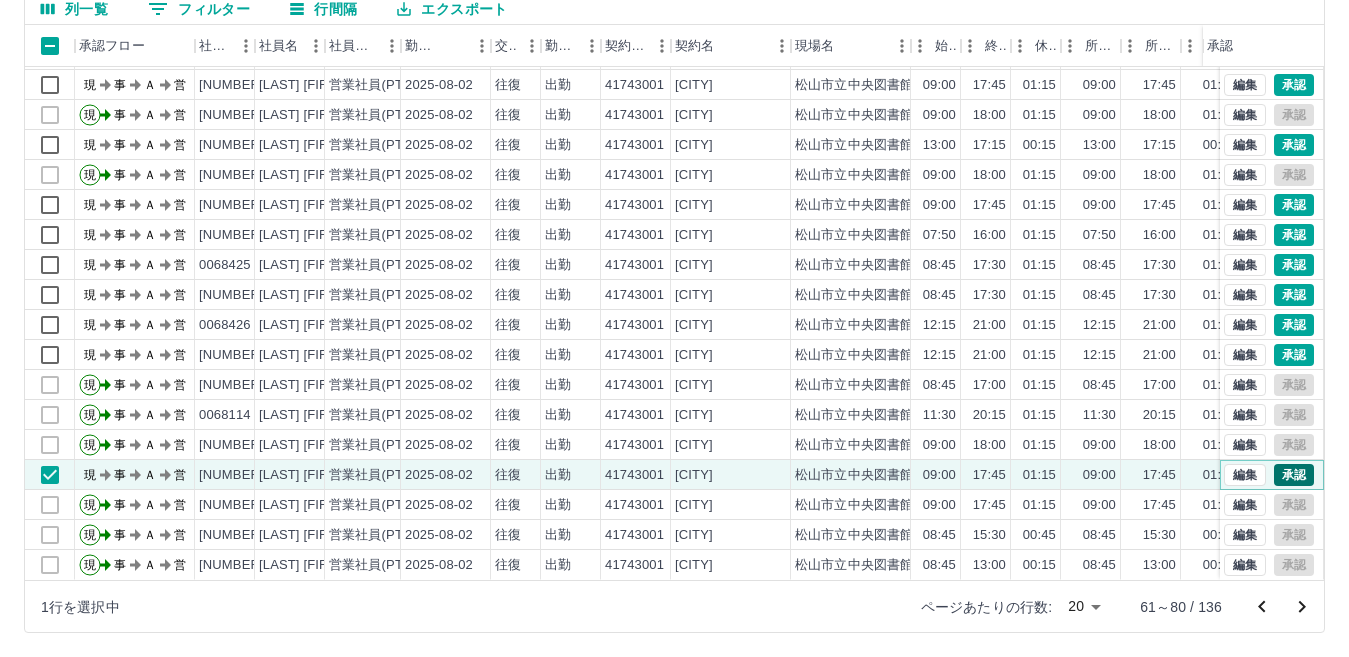 click on "承認" at bounding box center [1294, 475] 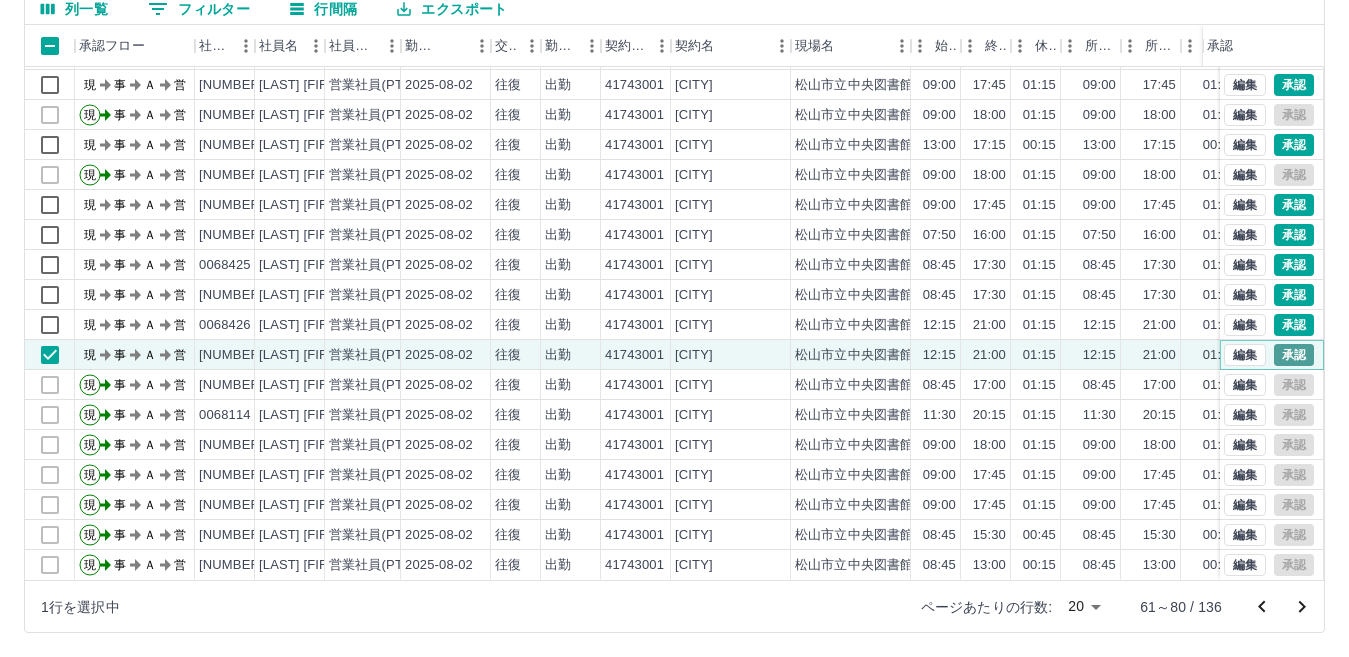 click on "承認" at bounding box center [1294, 355] 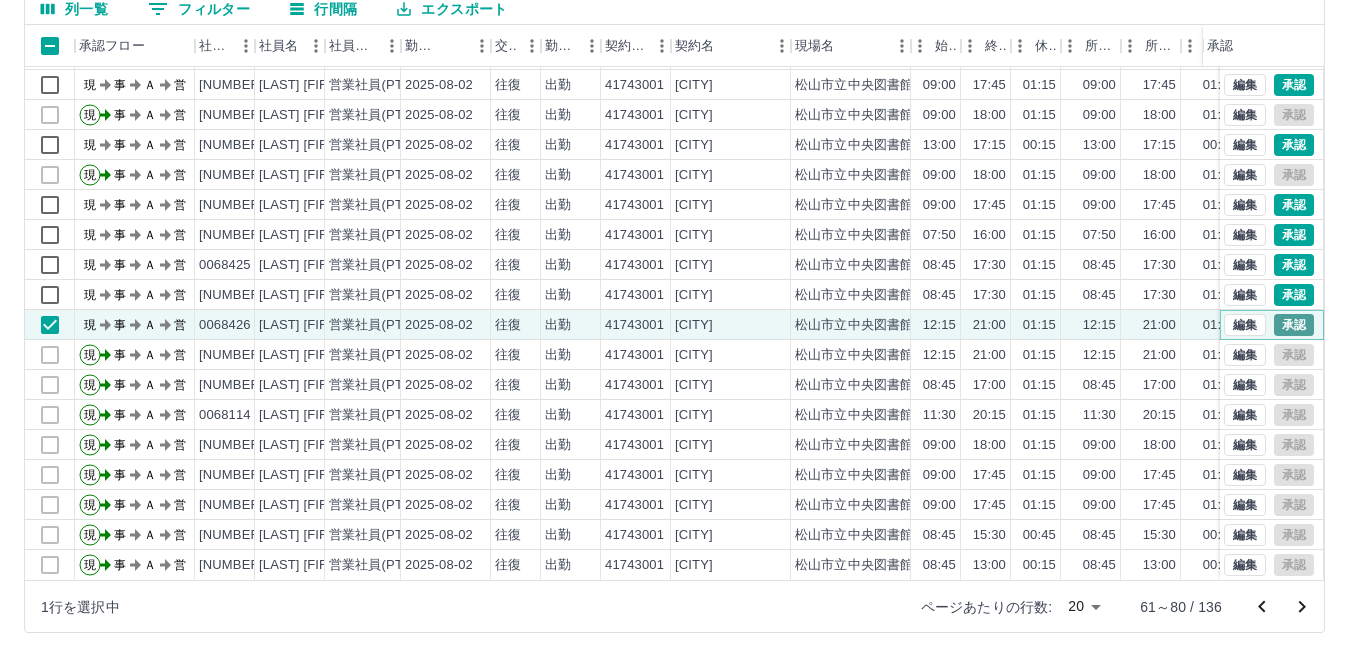 click on "承認" at bounding box center (1294, 325) 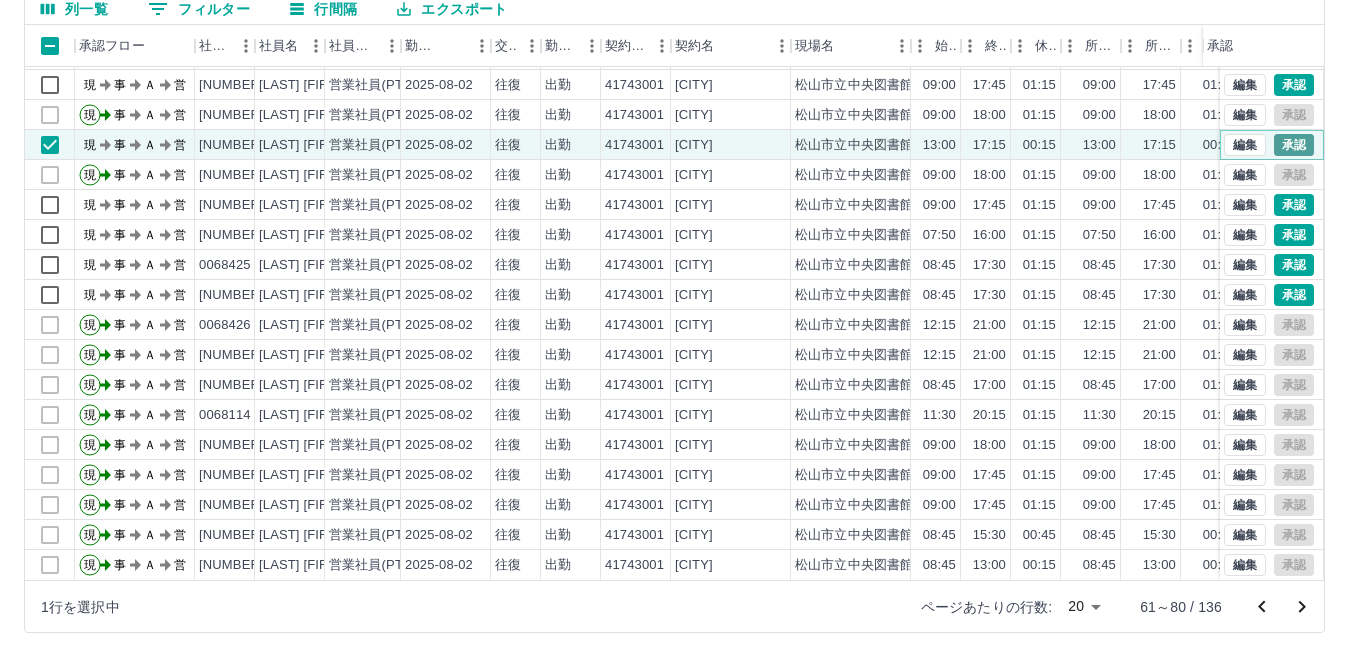 click on "承認" at bounding box center [1294, 145] 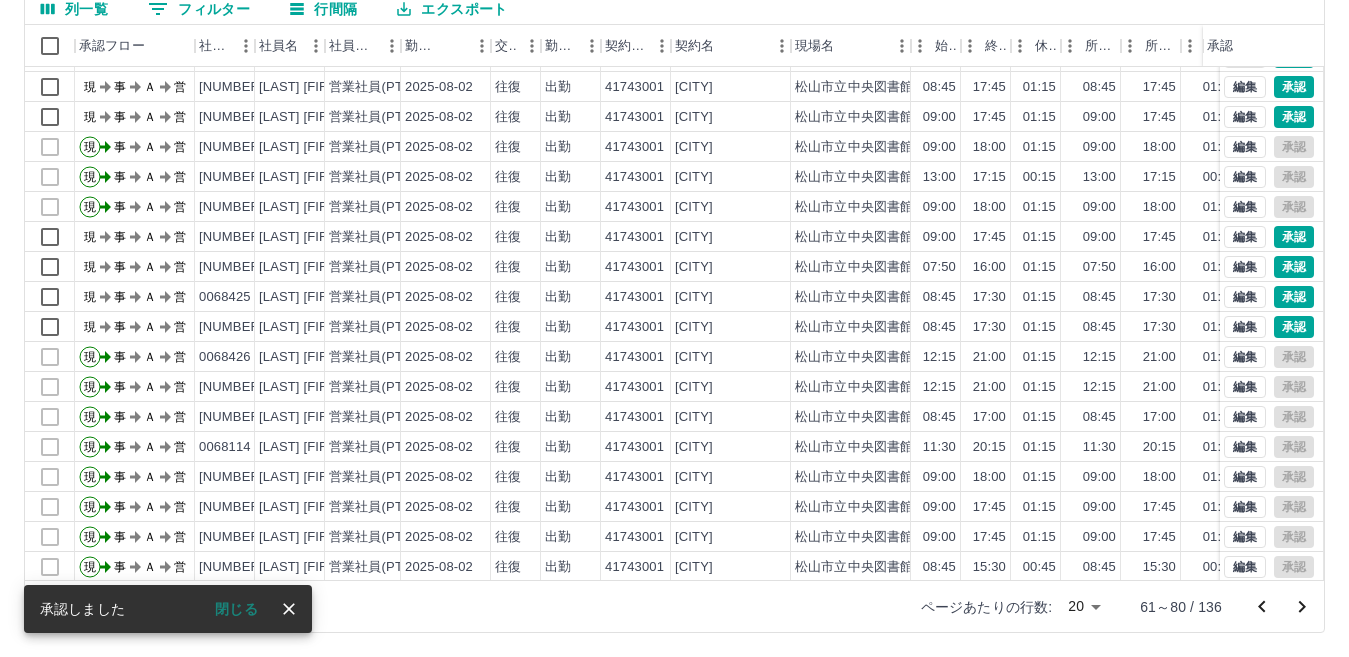 scroll, scrollTop: 0, scrollLeft: 0, axis: both 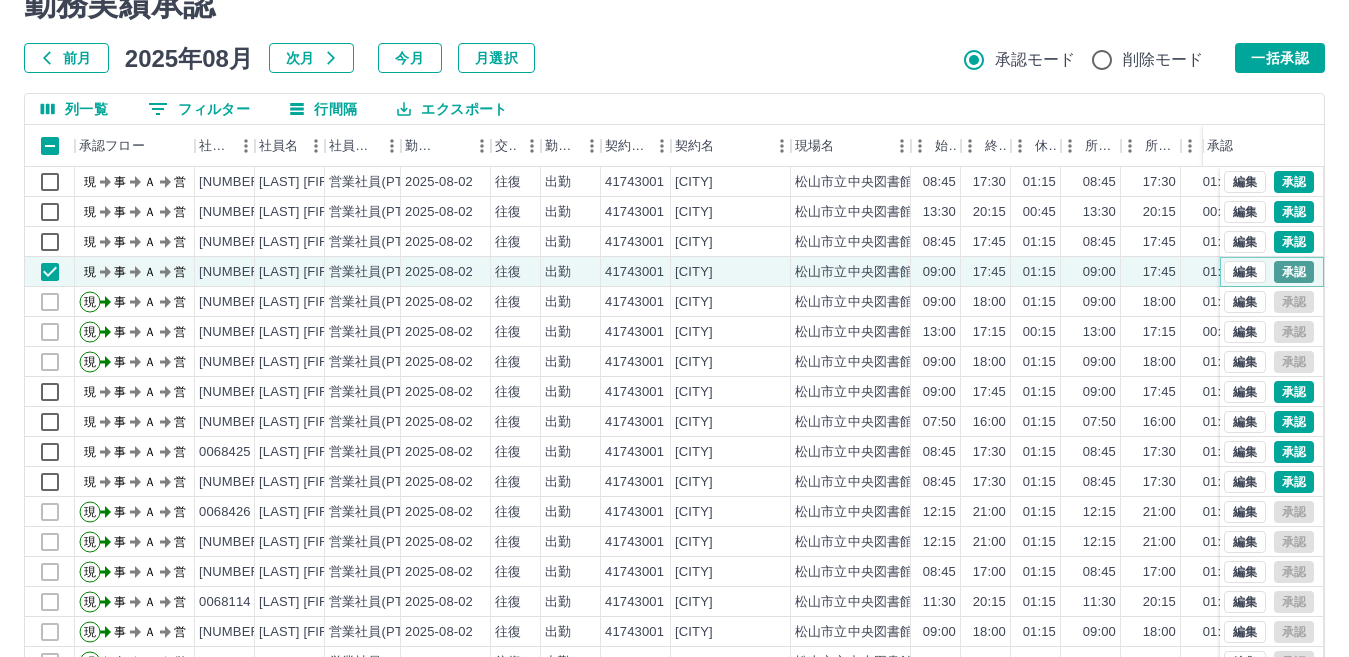 click on "承認" at bounding box center [1294, 272] 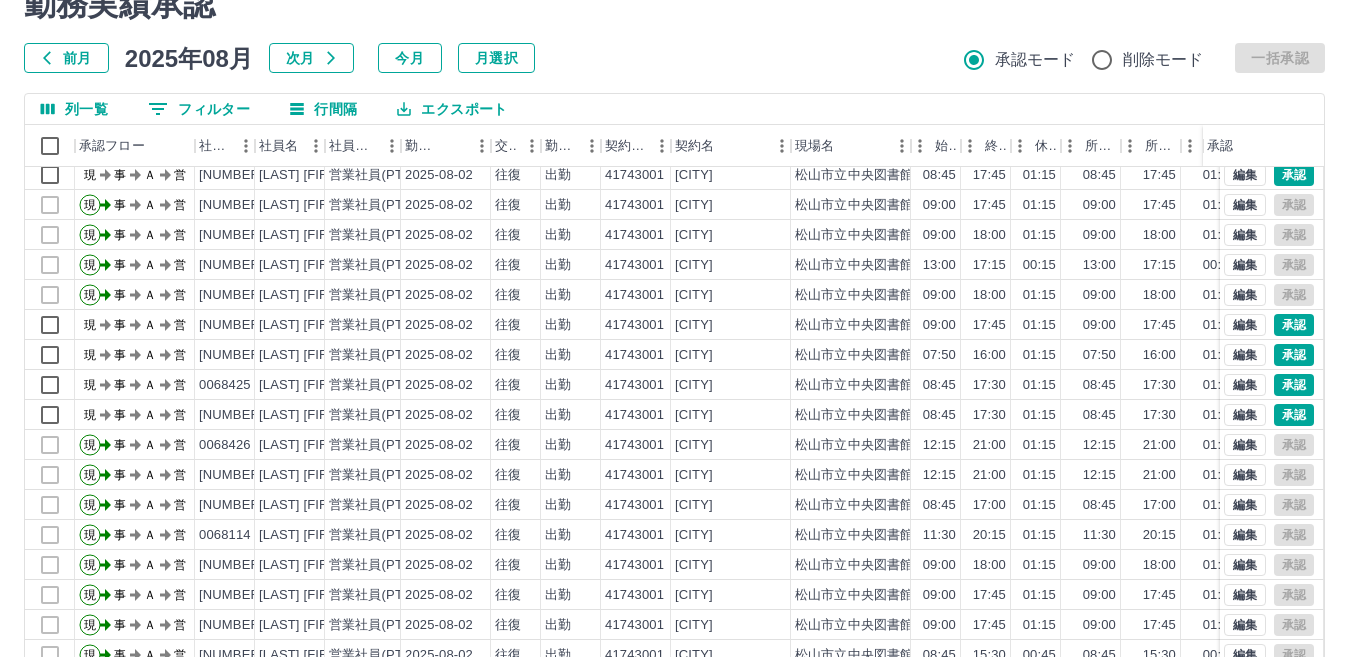 scroll, scrollTop: 0, scrollLeft: 0, axis: both 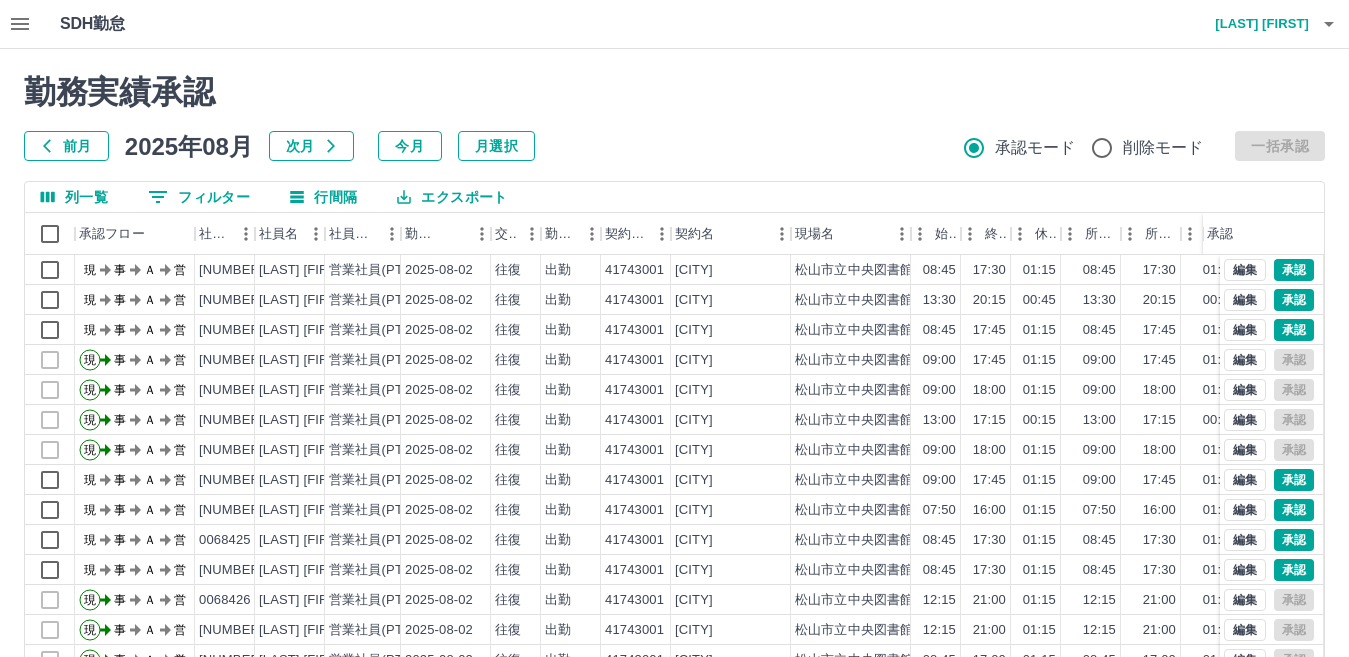 click 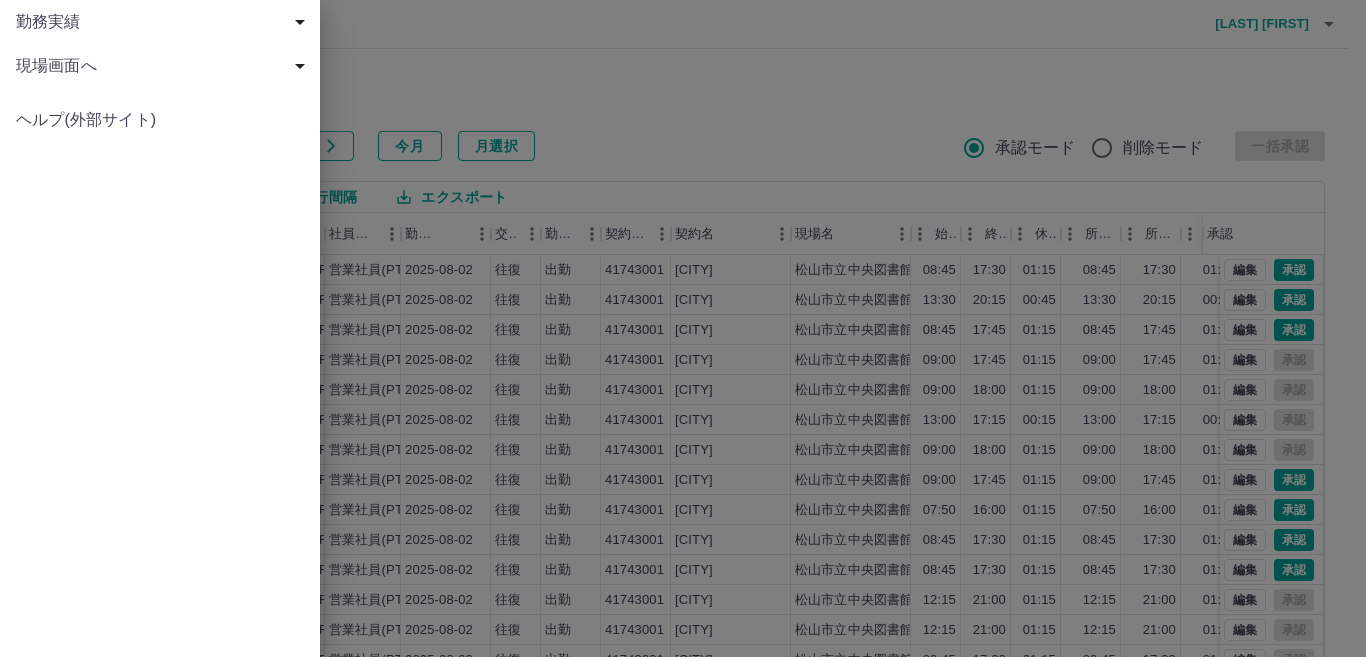click on "勤務実績" at bounding box center (164, 22) 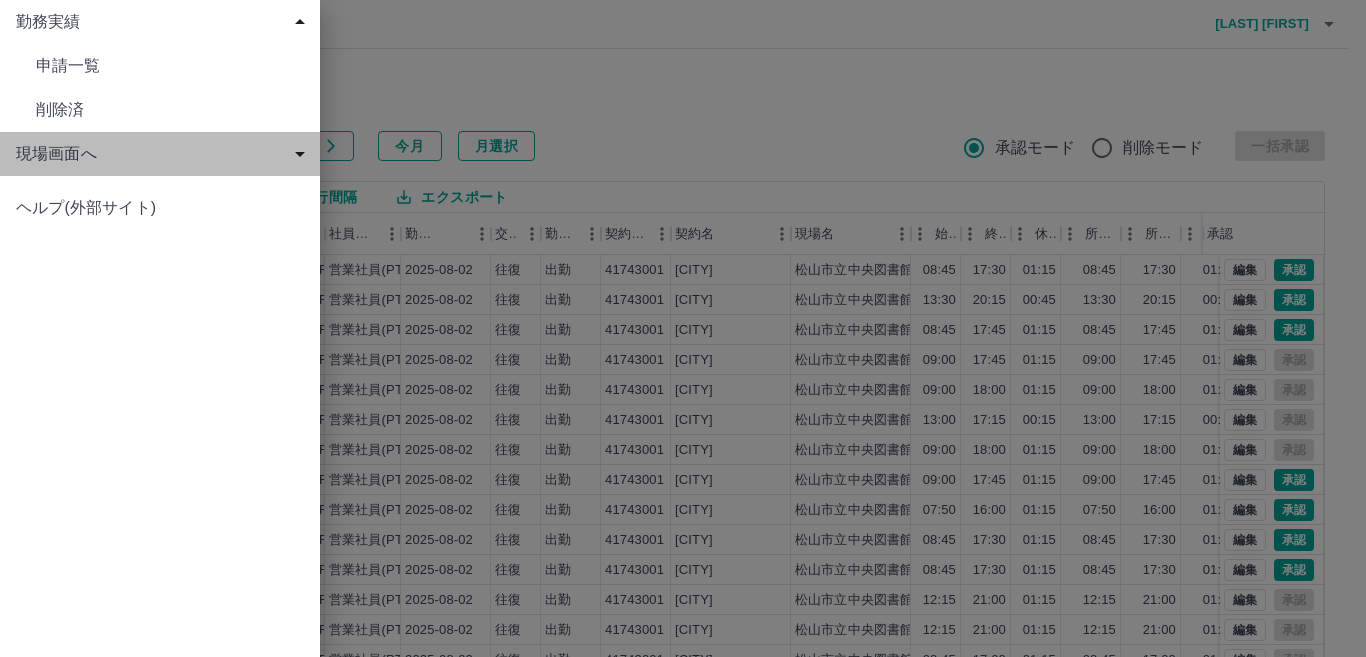 click on "現場画面へ" at bounding box center [164, 154] 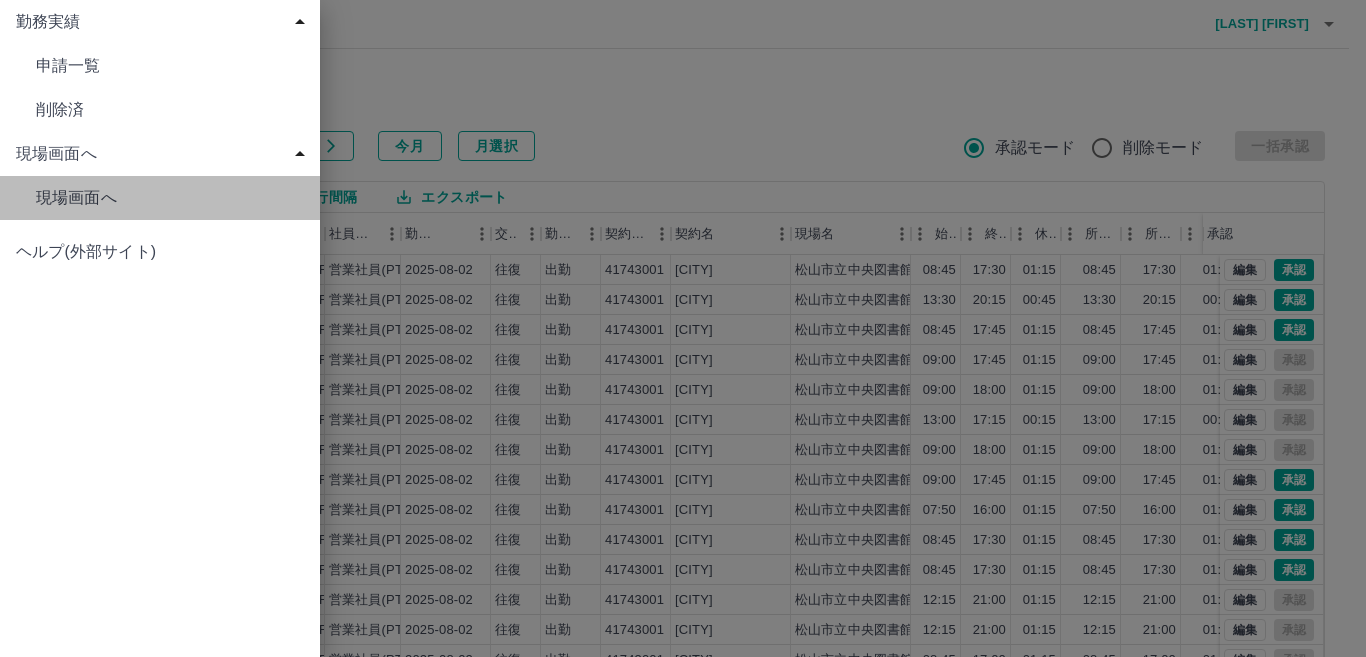 click on "現場画面へ" at bounding box center [170, 66] 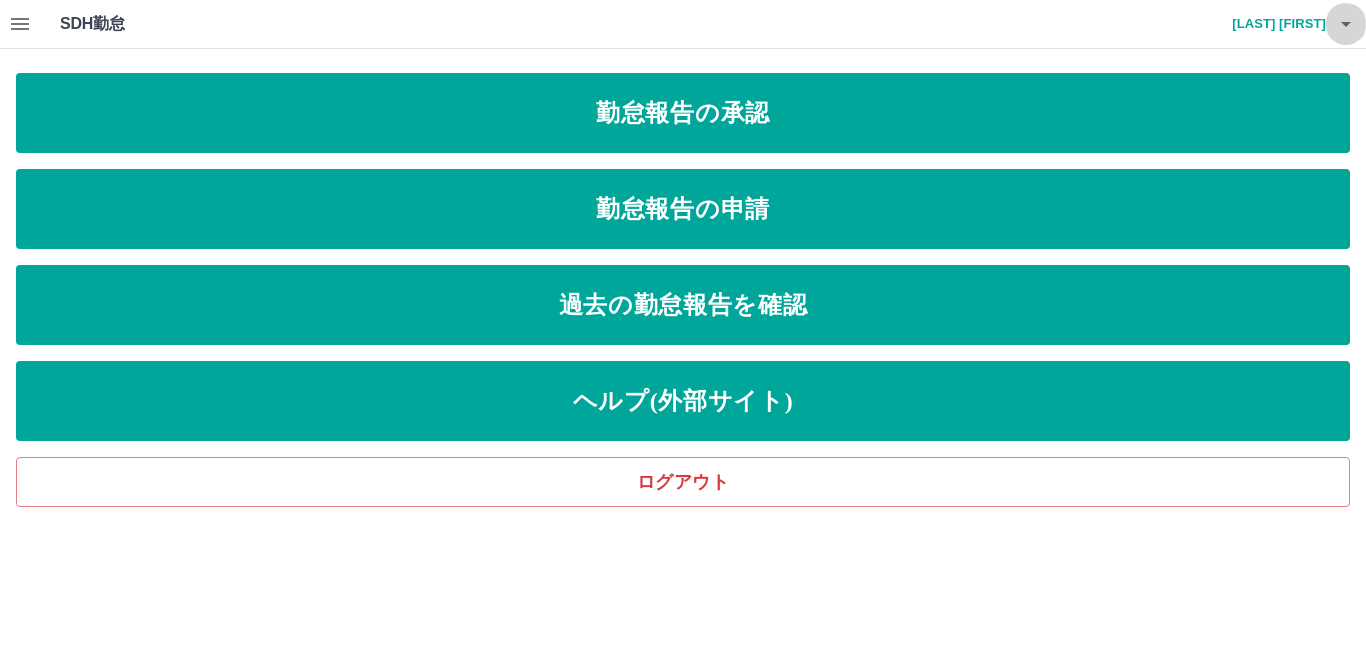 click at bounding box center [1346, 24] 